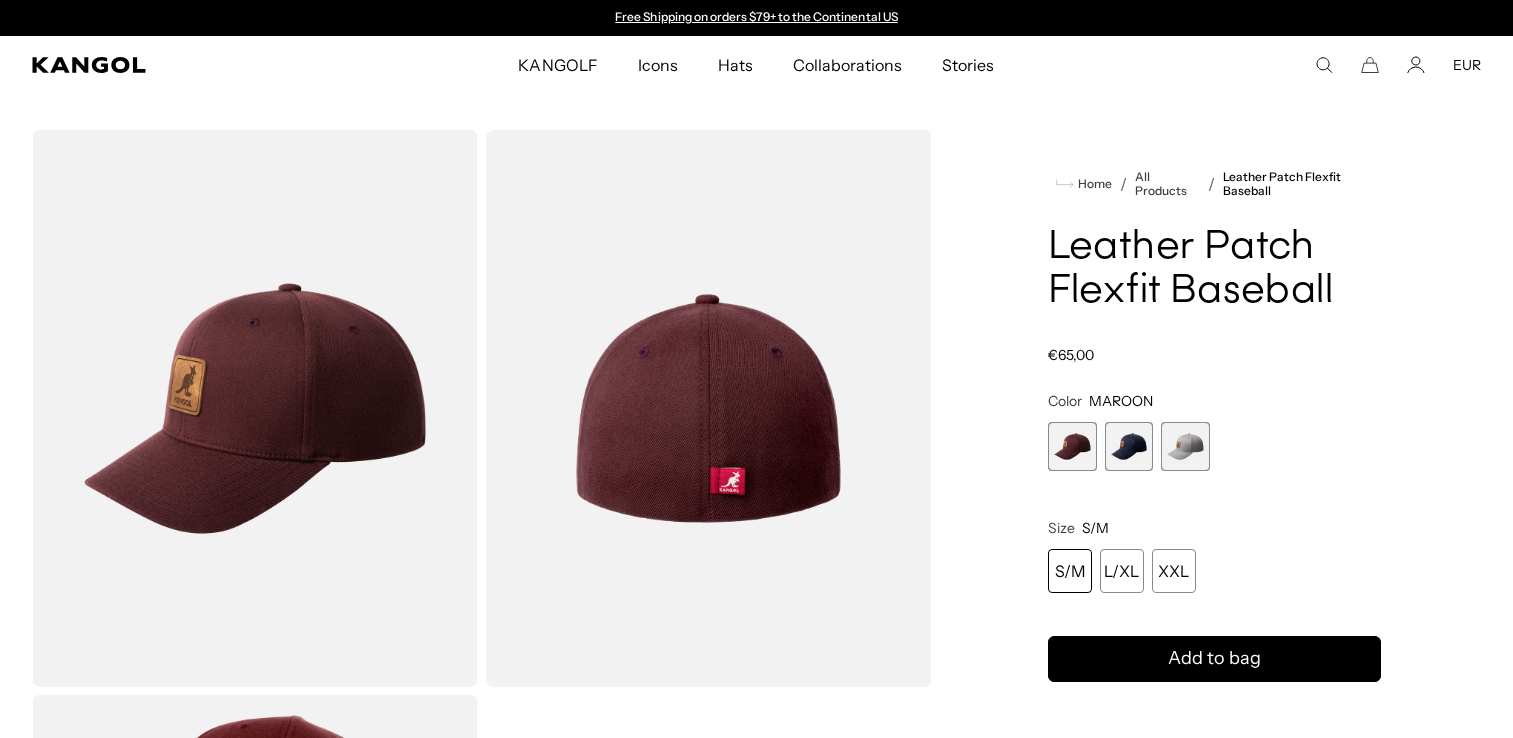 scroll, scrollTop: 0, scrollLeft: 0, axis: both 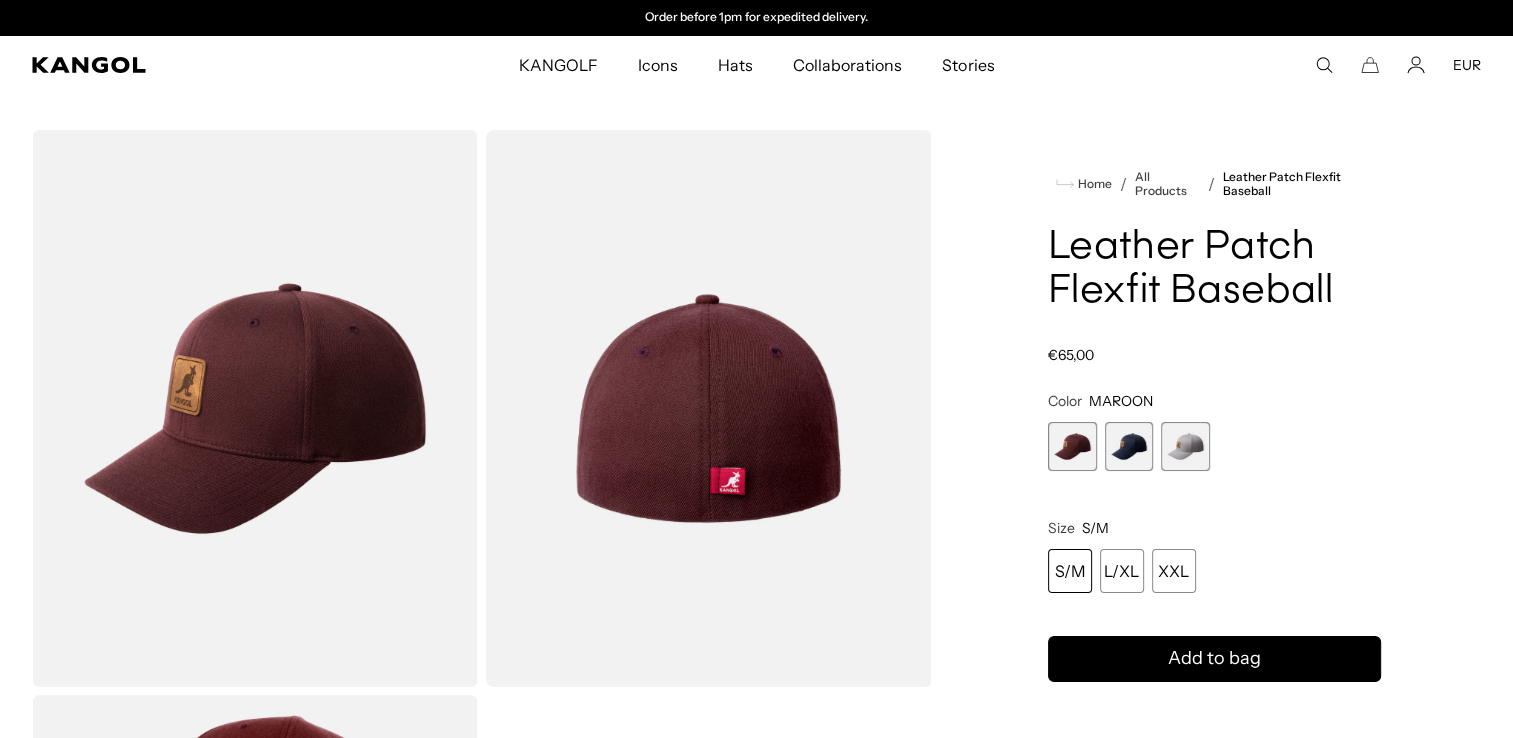 click at bounding box center [1185, 446] 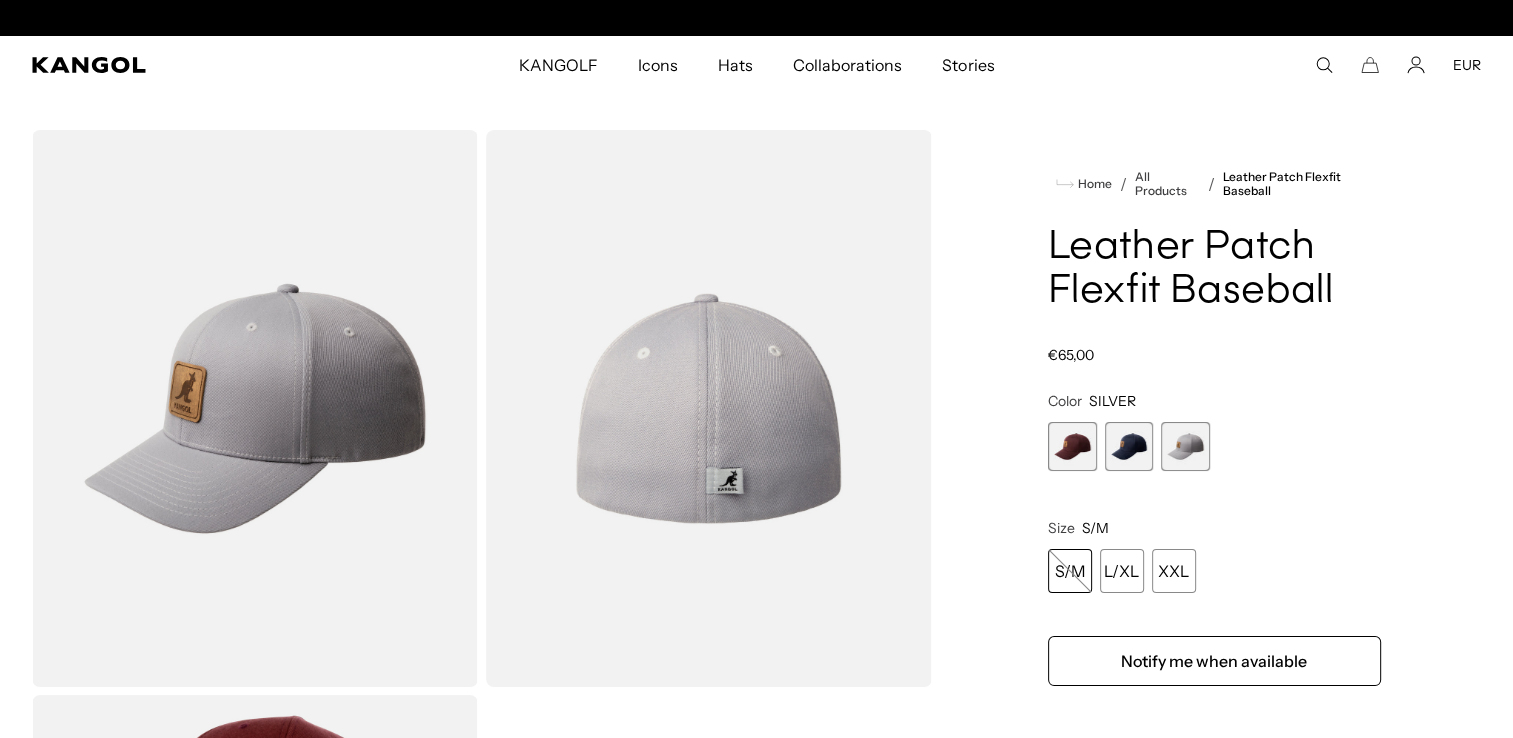 scroll, scrollTop: 0, scrollLeft: 412, axis: horizontal 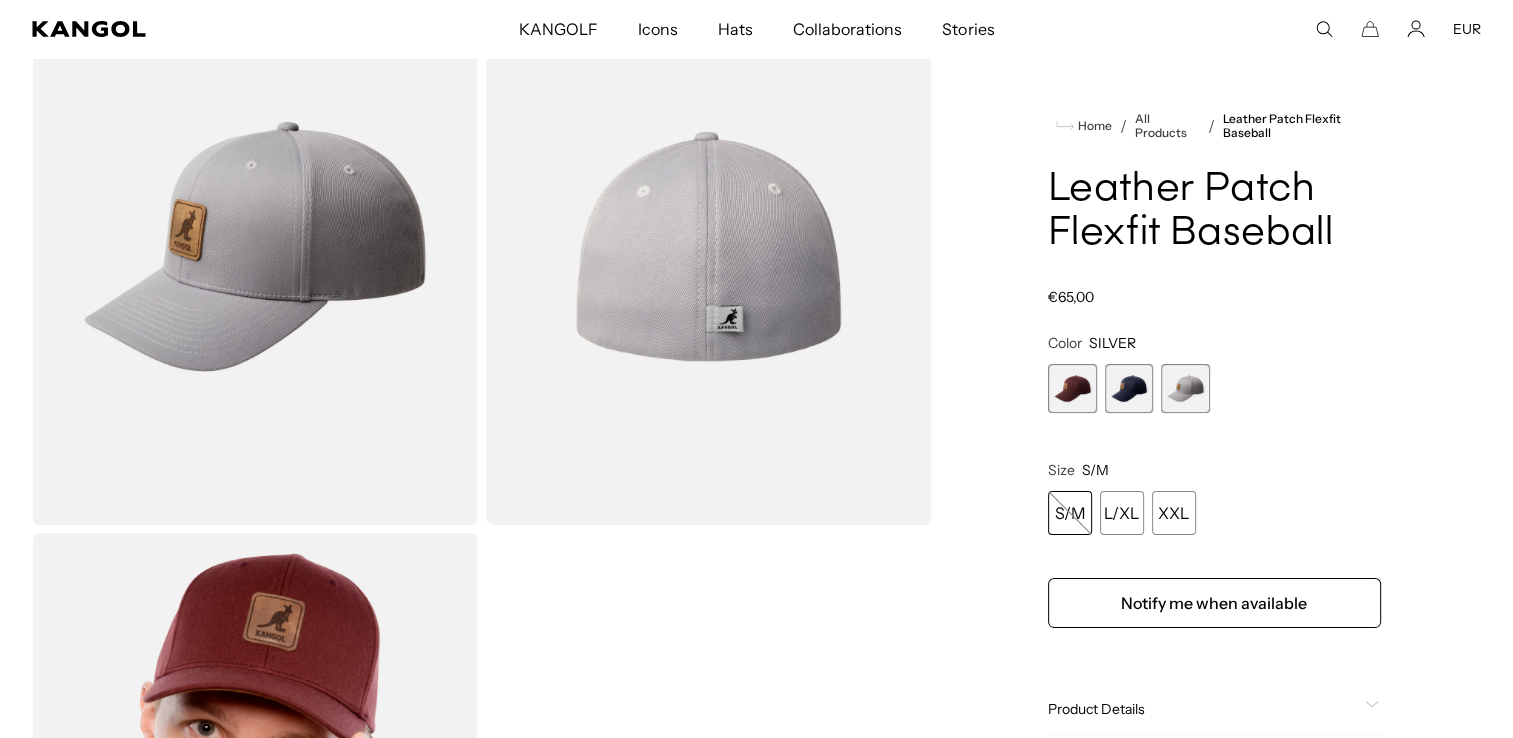 click at bounding box center (255, 246) 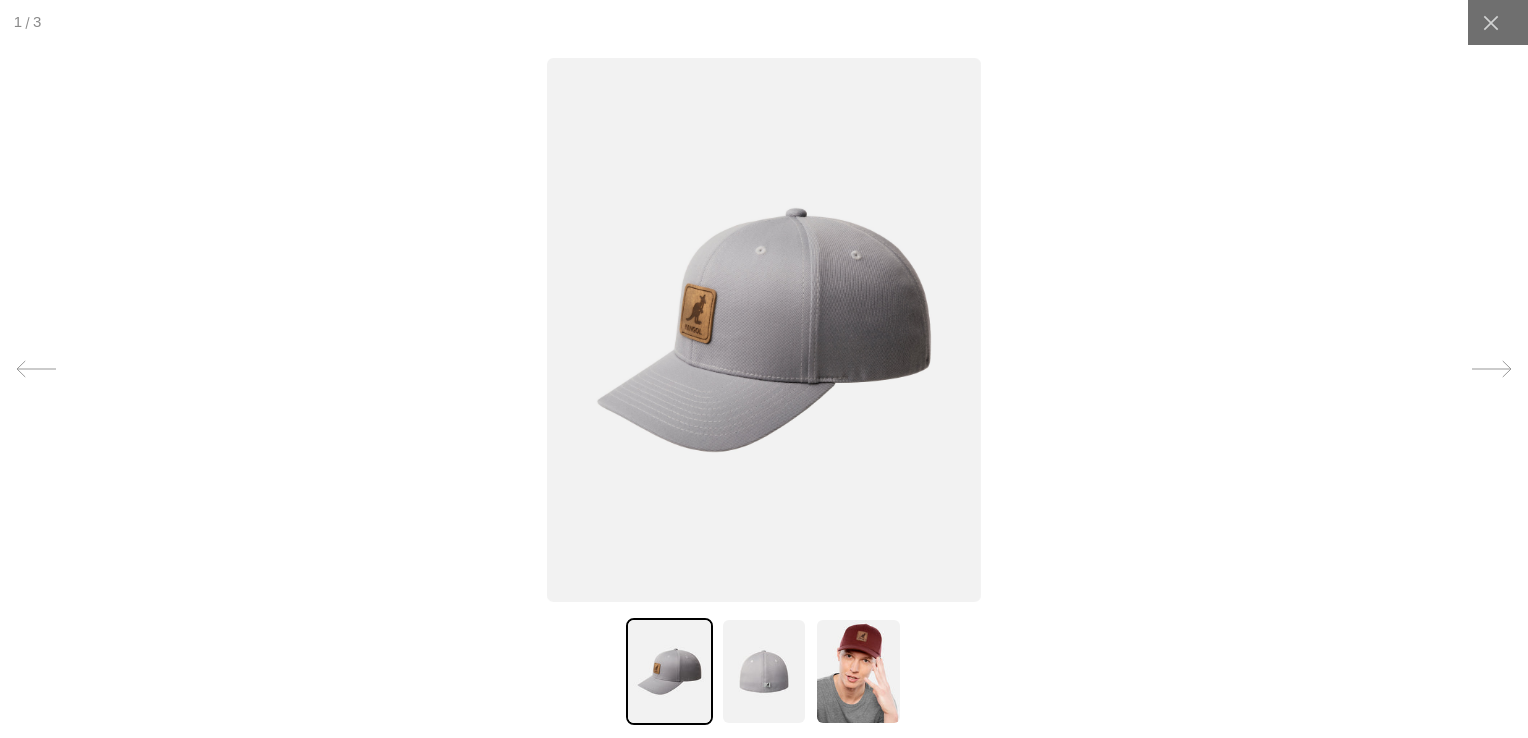 scroll, scrollTop: 0, scrollLeft: 0, axis: both 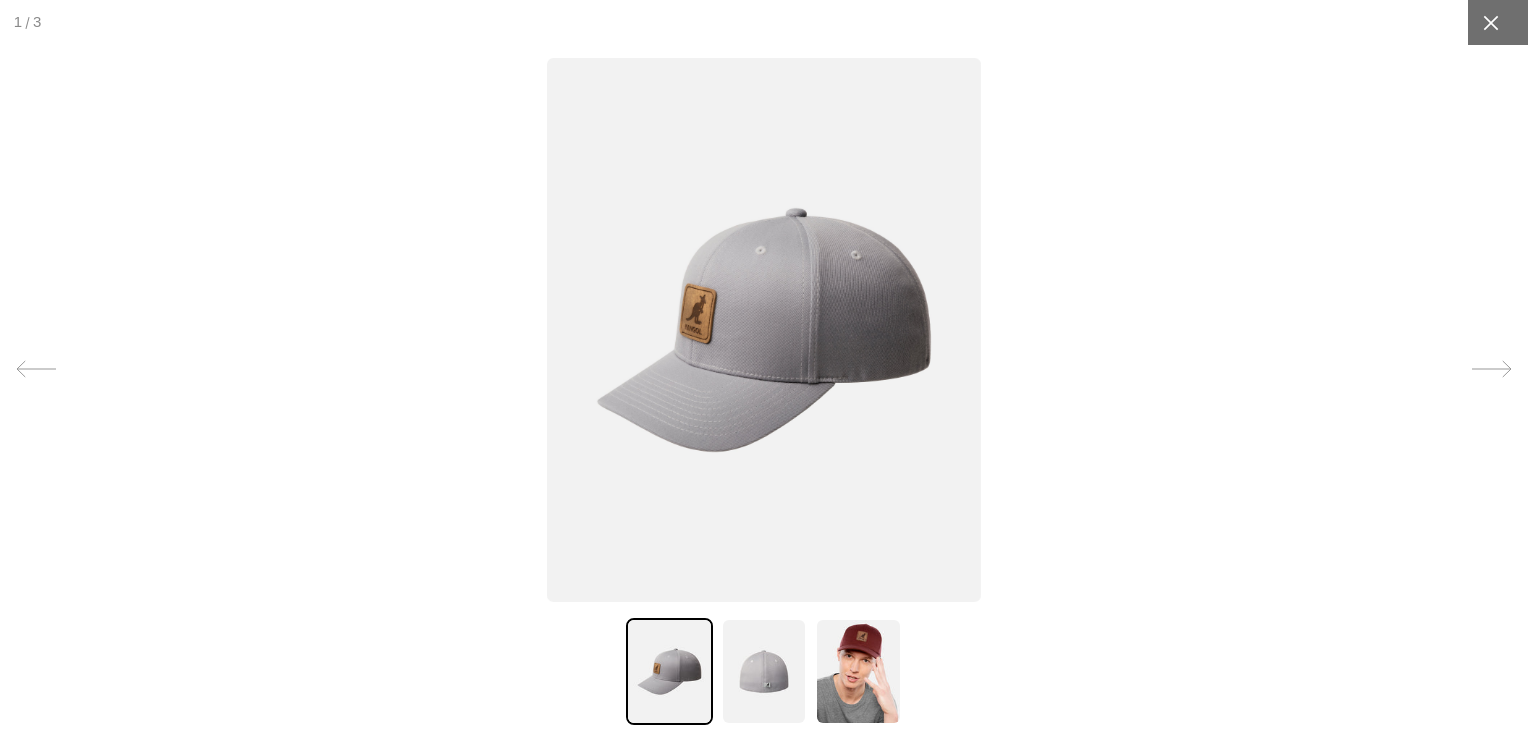 click 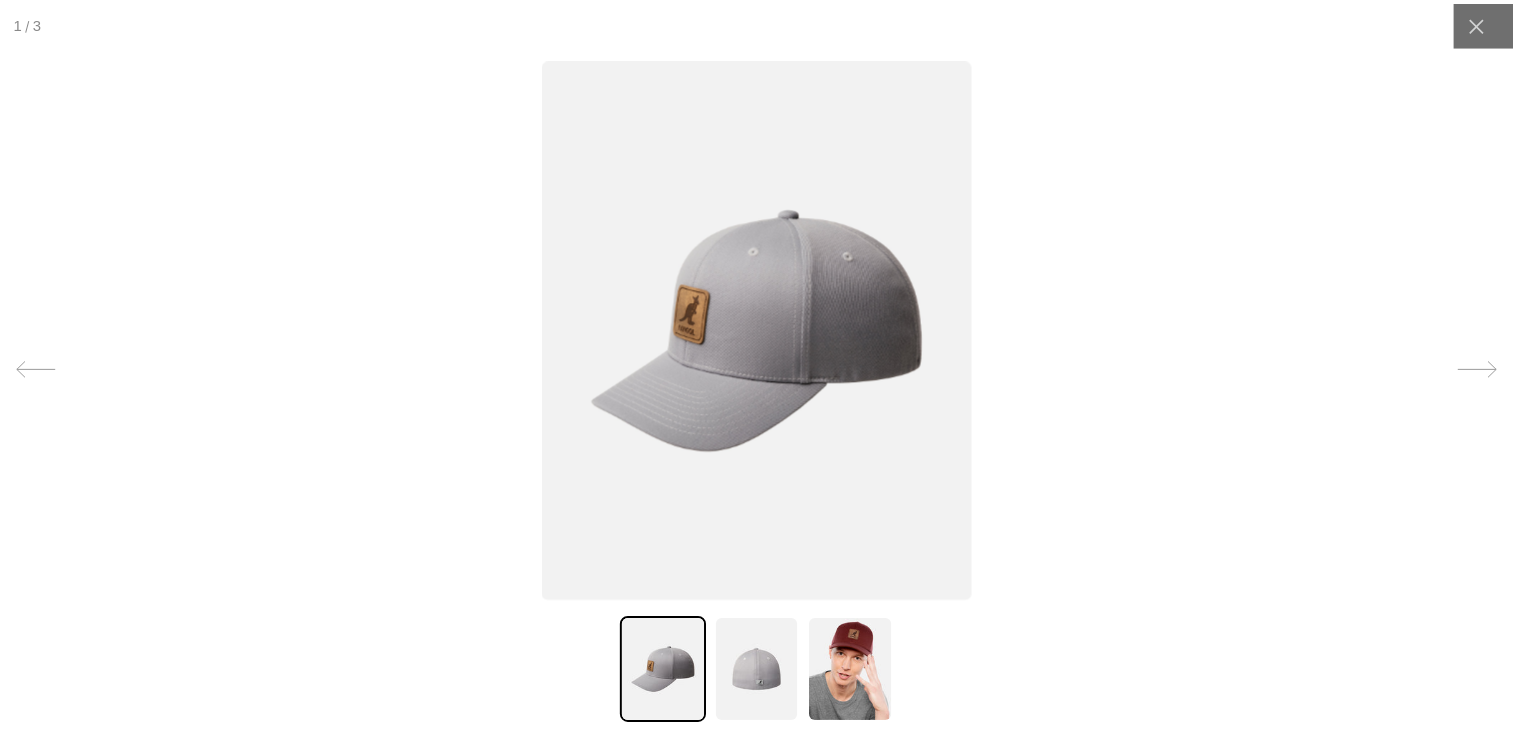 scroll, scrollTop: 0, scrollLeft: 412, axis: horizontal 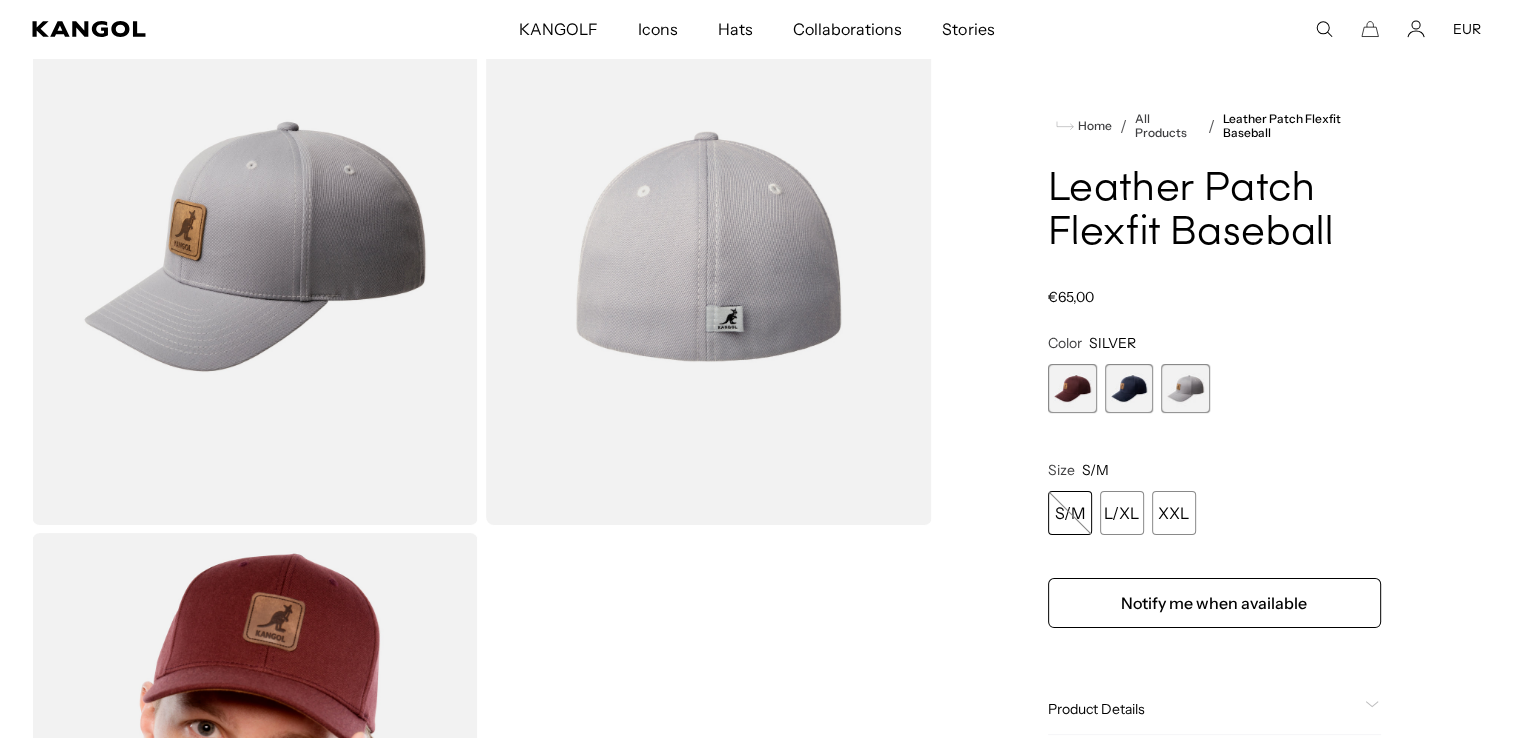 click at bounding box center [1129, 388] 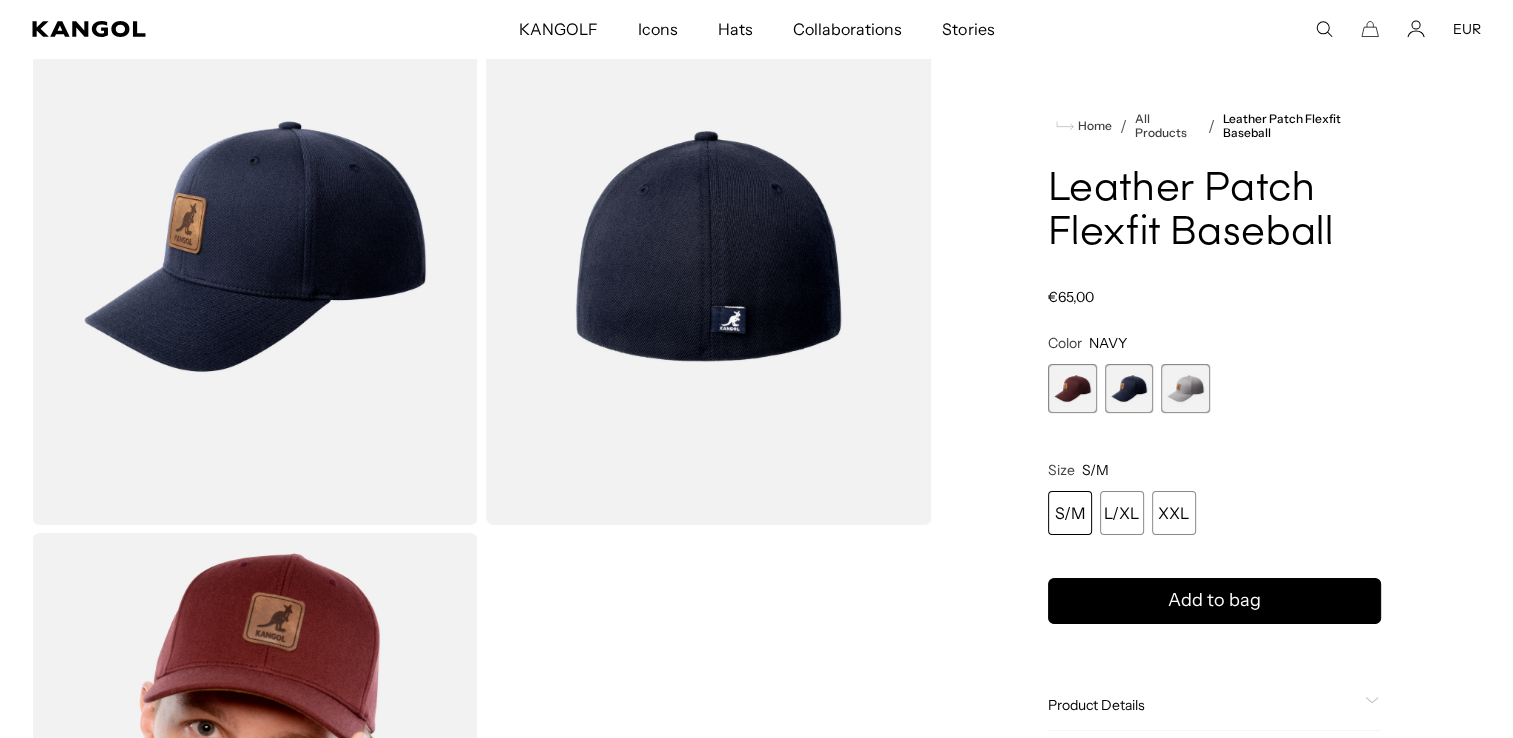 scroll, scrollTop: 0, scrollLeft: 0, axis: both 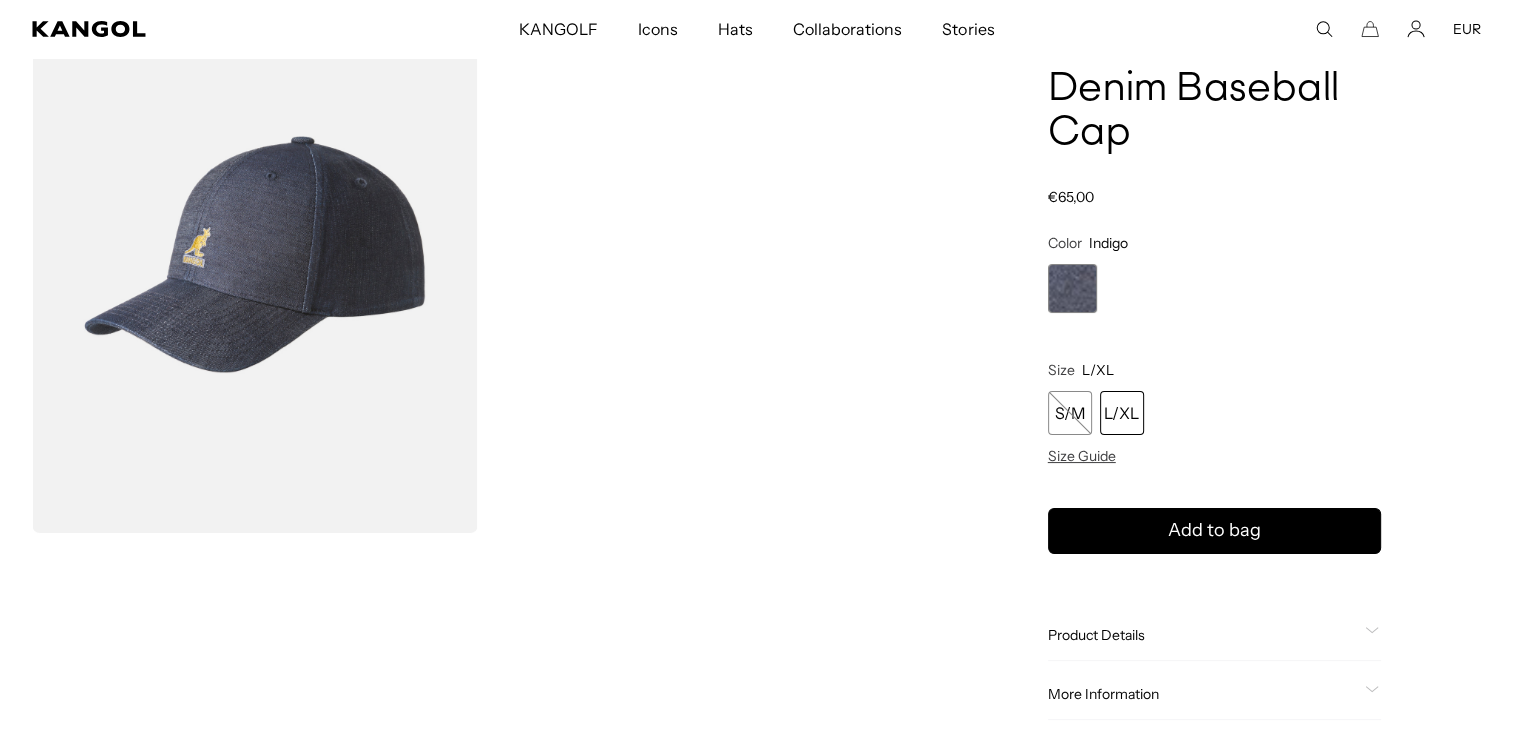 click at bounding box center (255, 254) 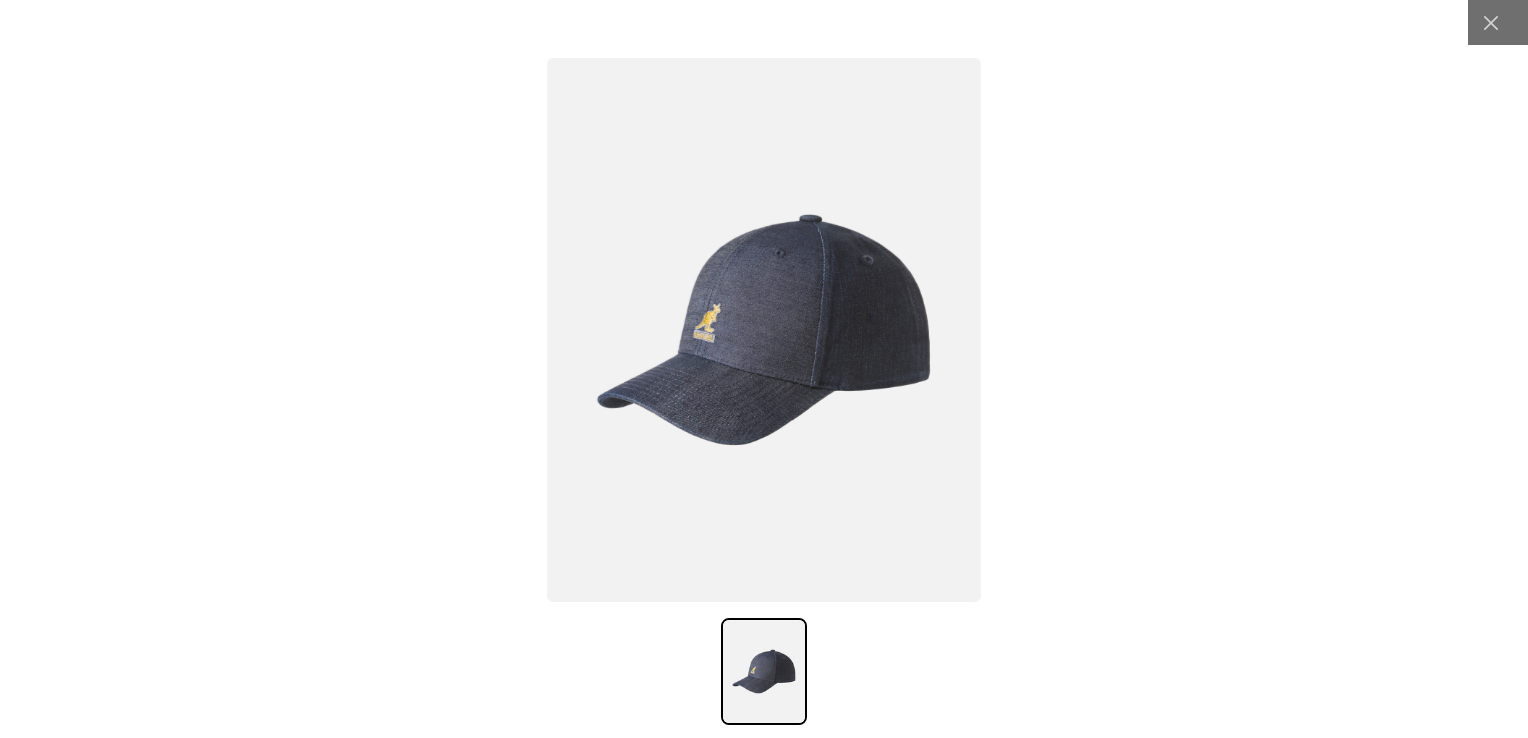 scroll, scrollTop: 0, scrollLeft: 0, axis: both 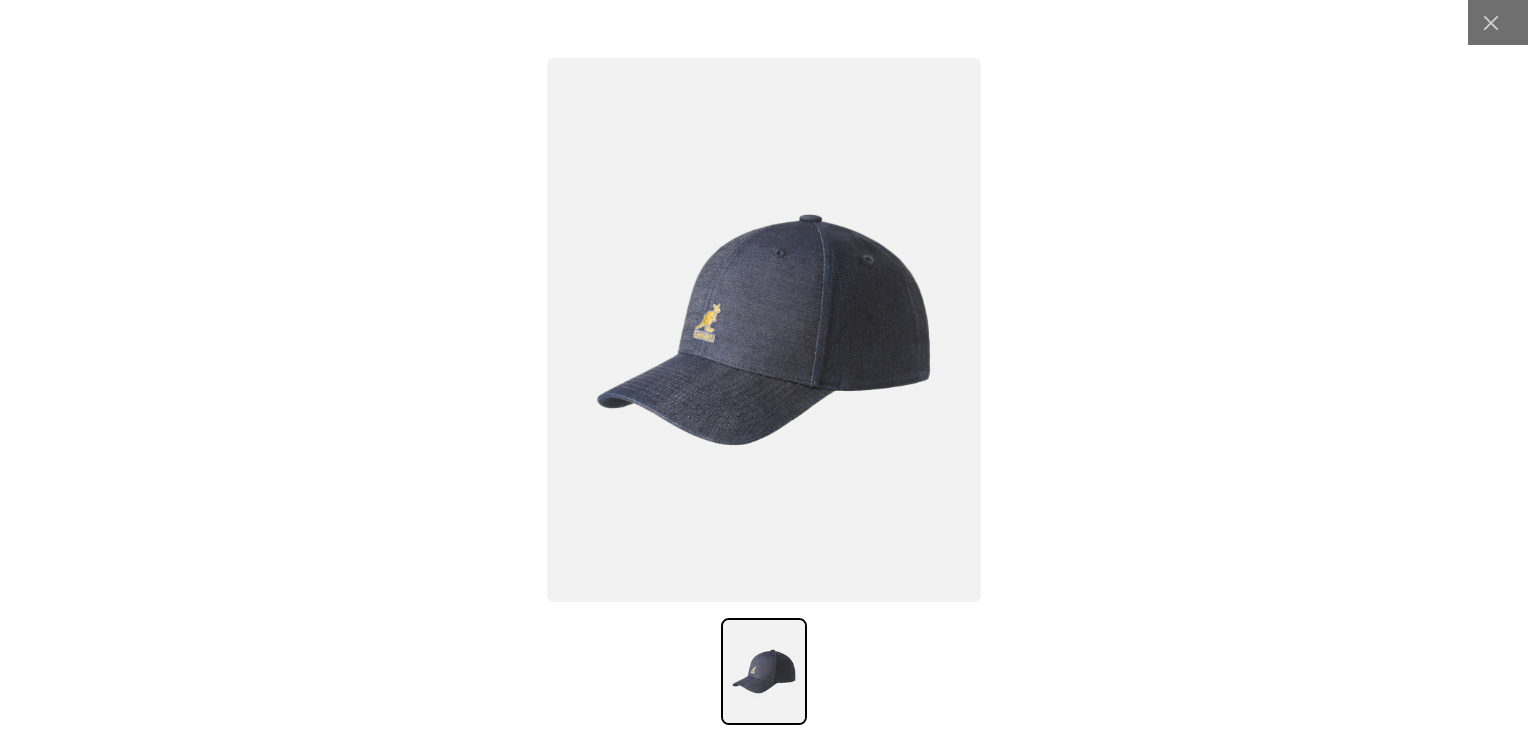 click at bounding box center [764, 330] 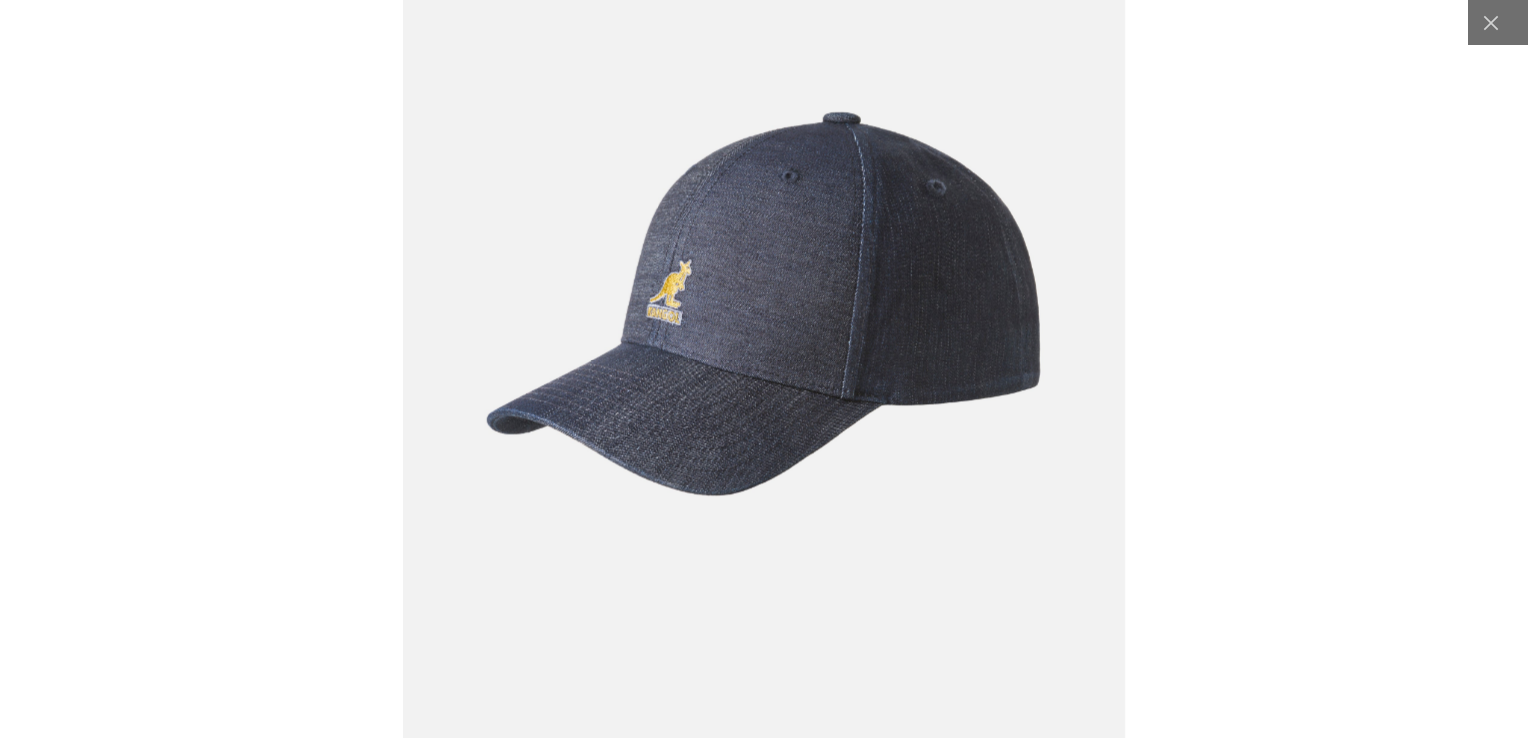 scroll, scrollTop: 154, scrollLeft: 0, axis: vertical 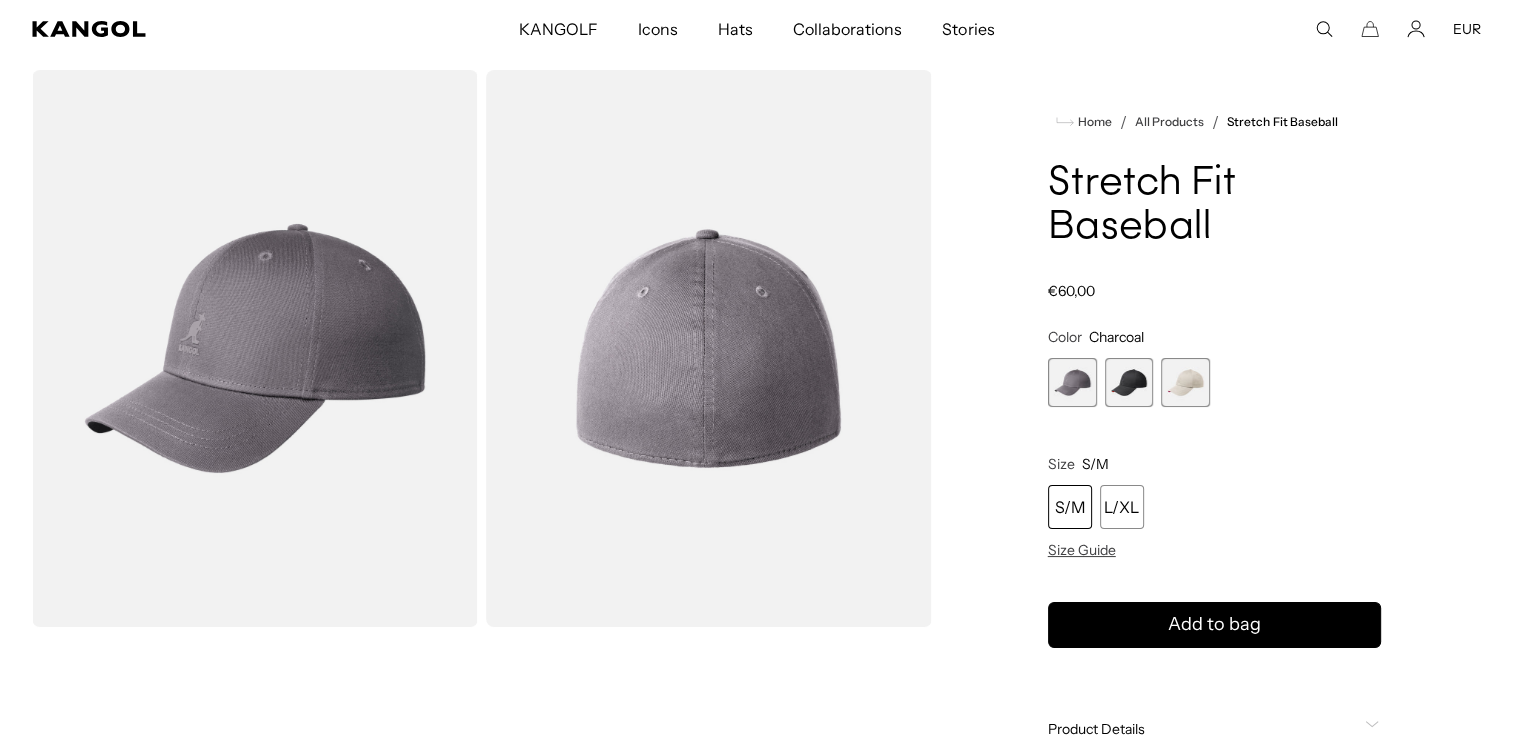 click at bounding box center (1129, 382) 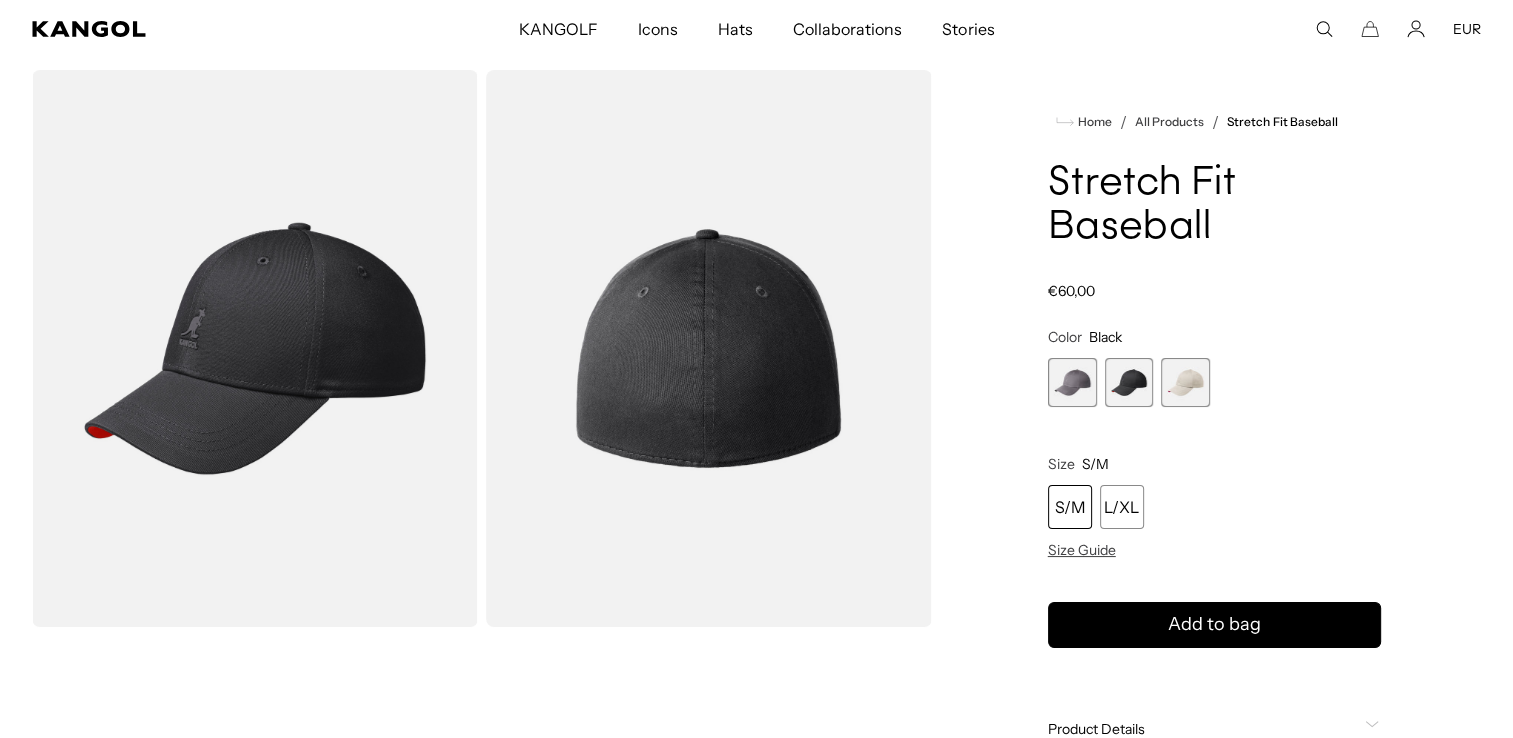 scroll, scrollTop: 0, scrollLeft: 412, axis: horizontal 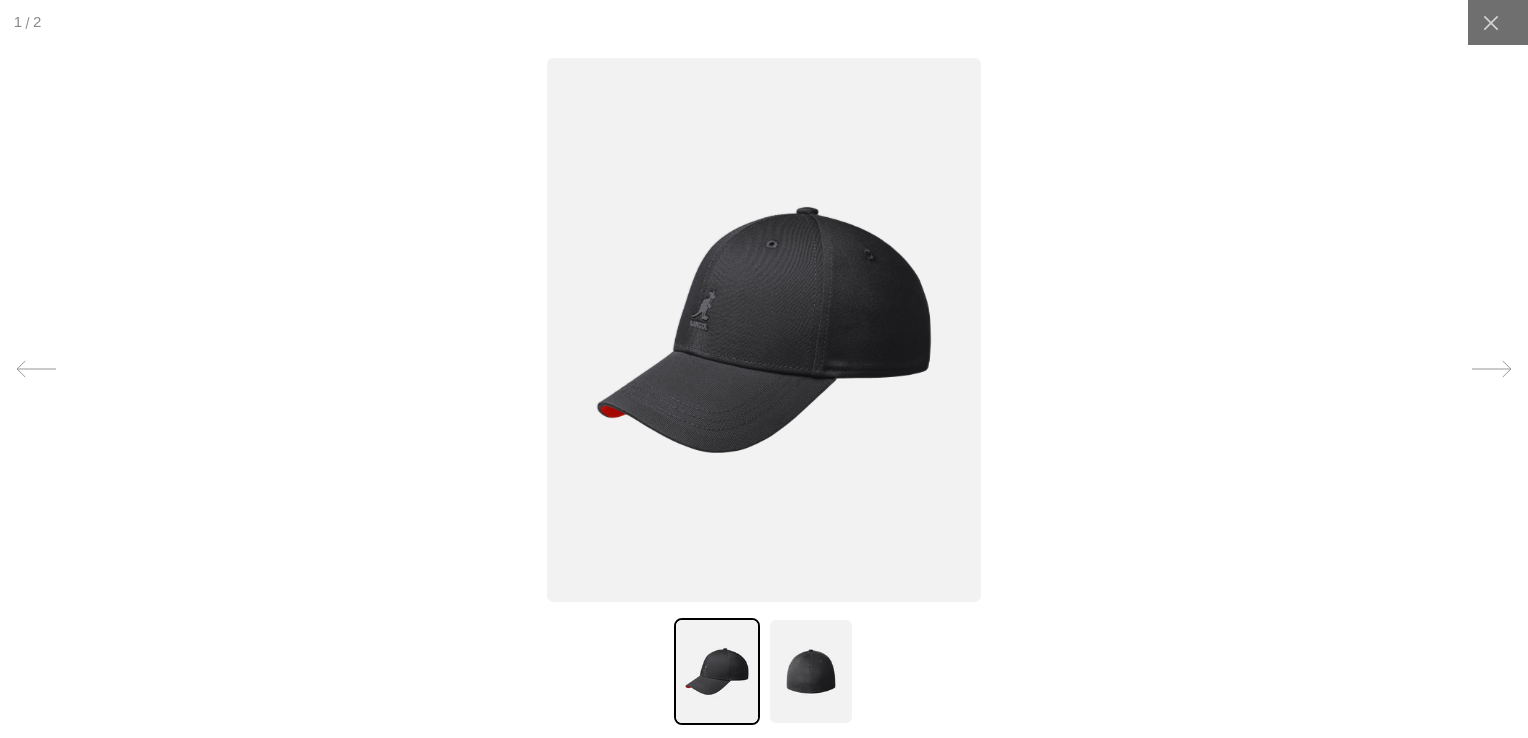 click at bounding box center (764, 330) 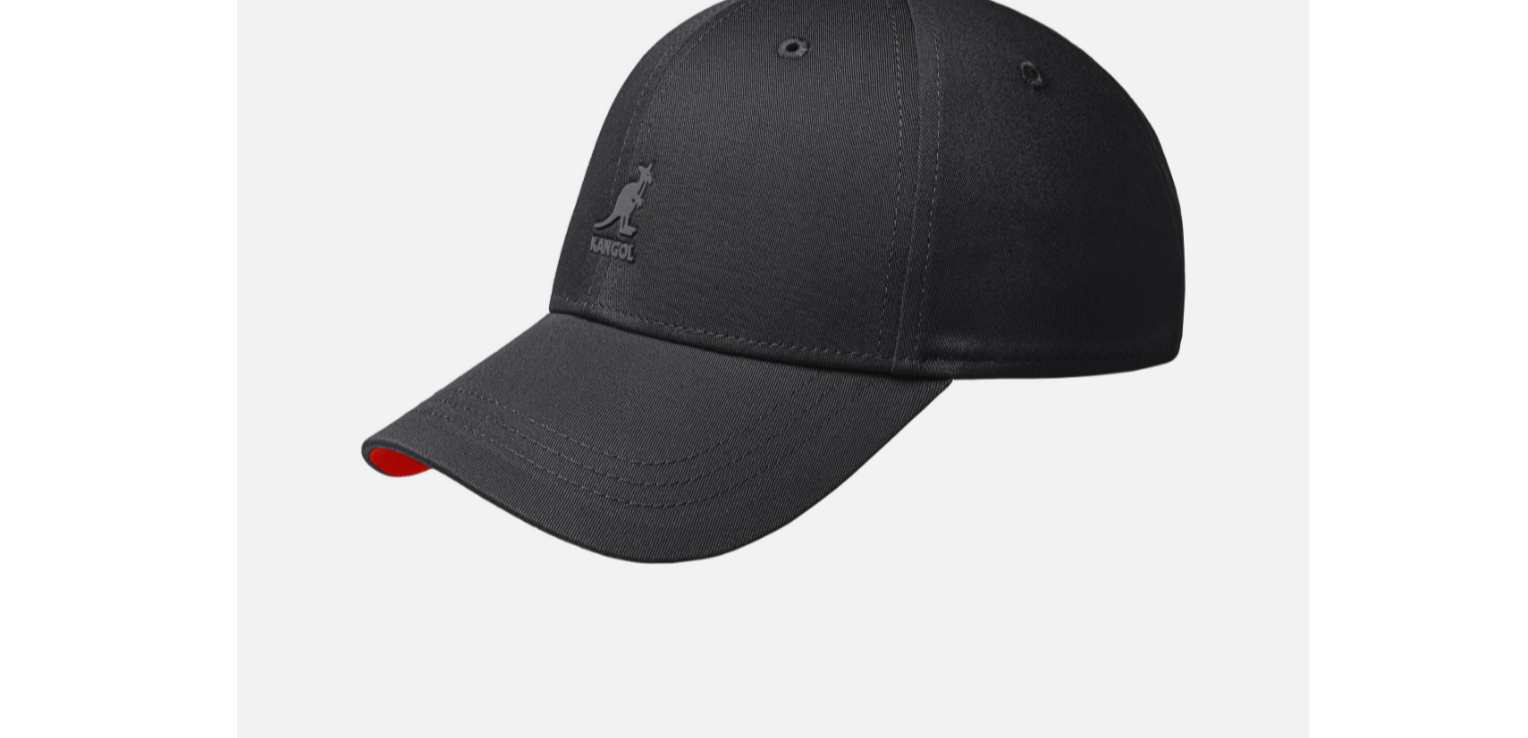 scroll, scrollTop: 0, scrollLeft: 0, axis: both 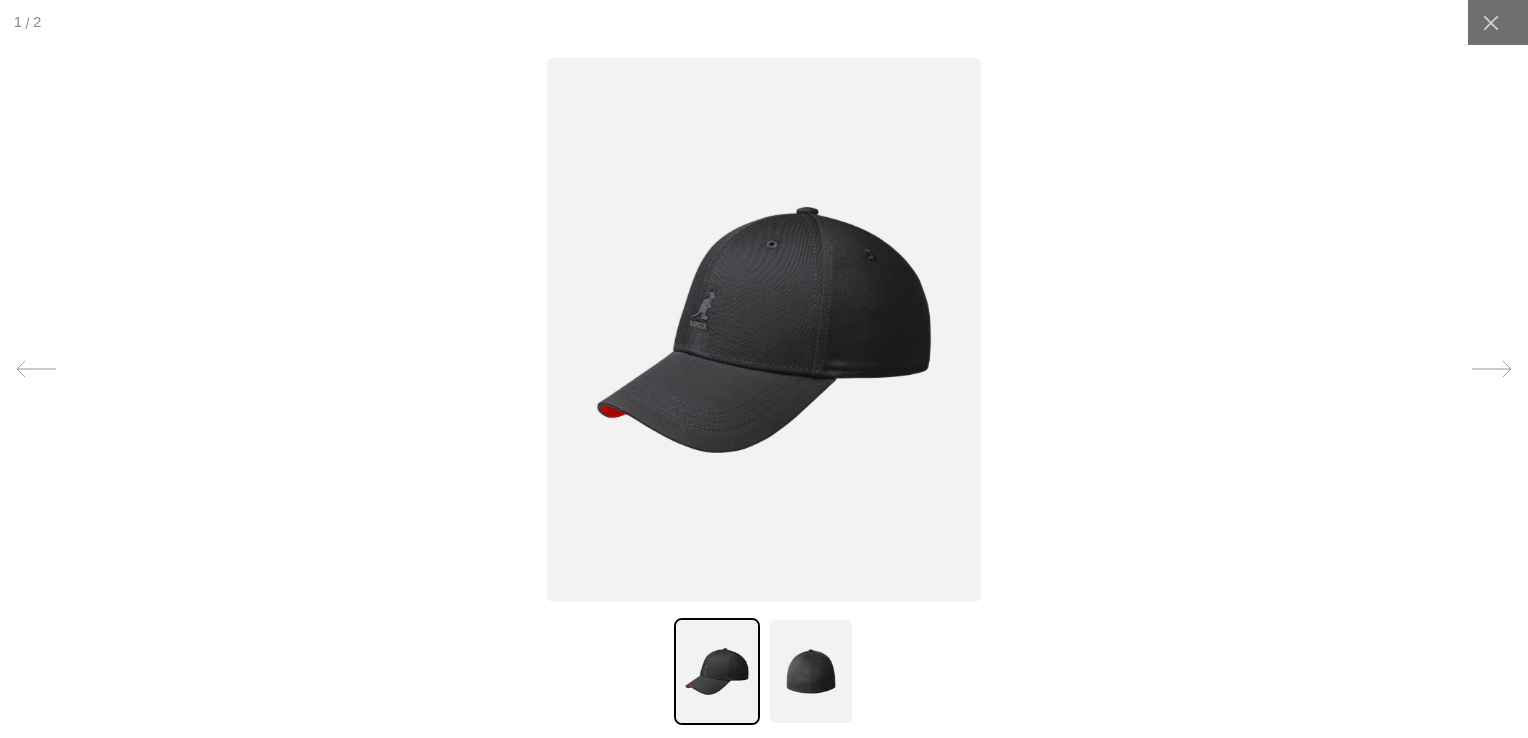 click at bounding box center (811, 671) 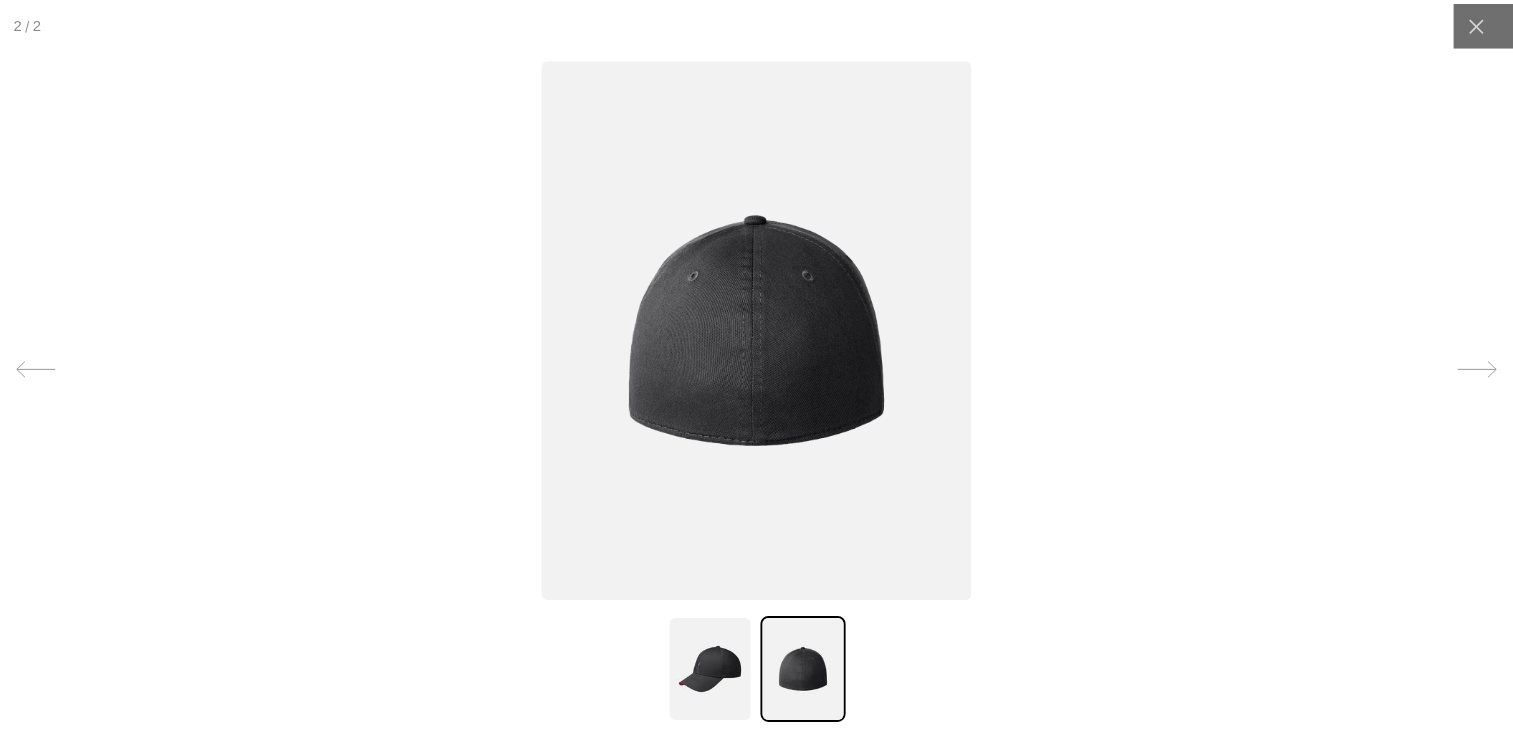 scroll, scrollTop: 0, scrollLeft: 0, axis: both 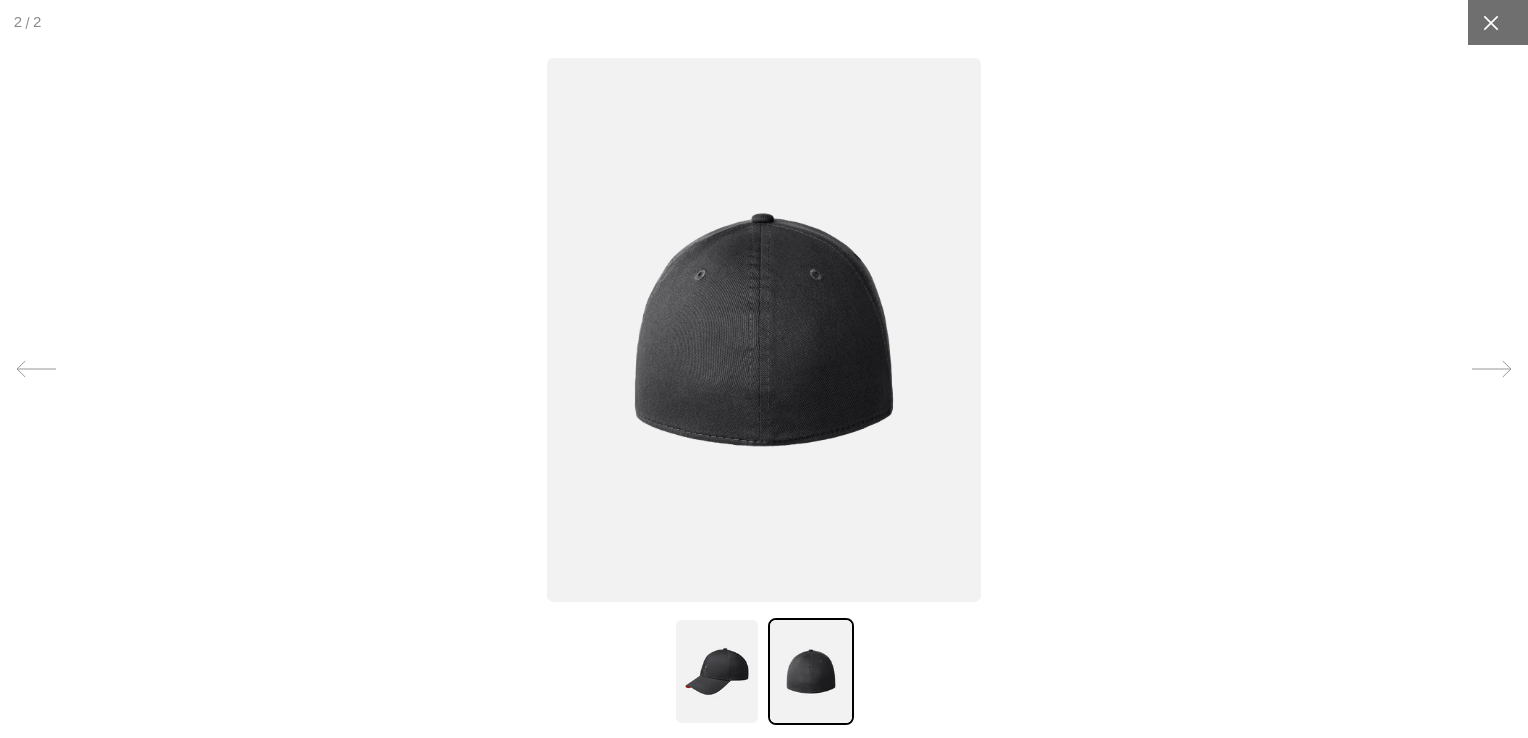 click 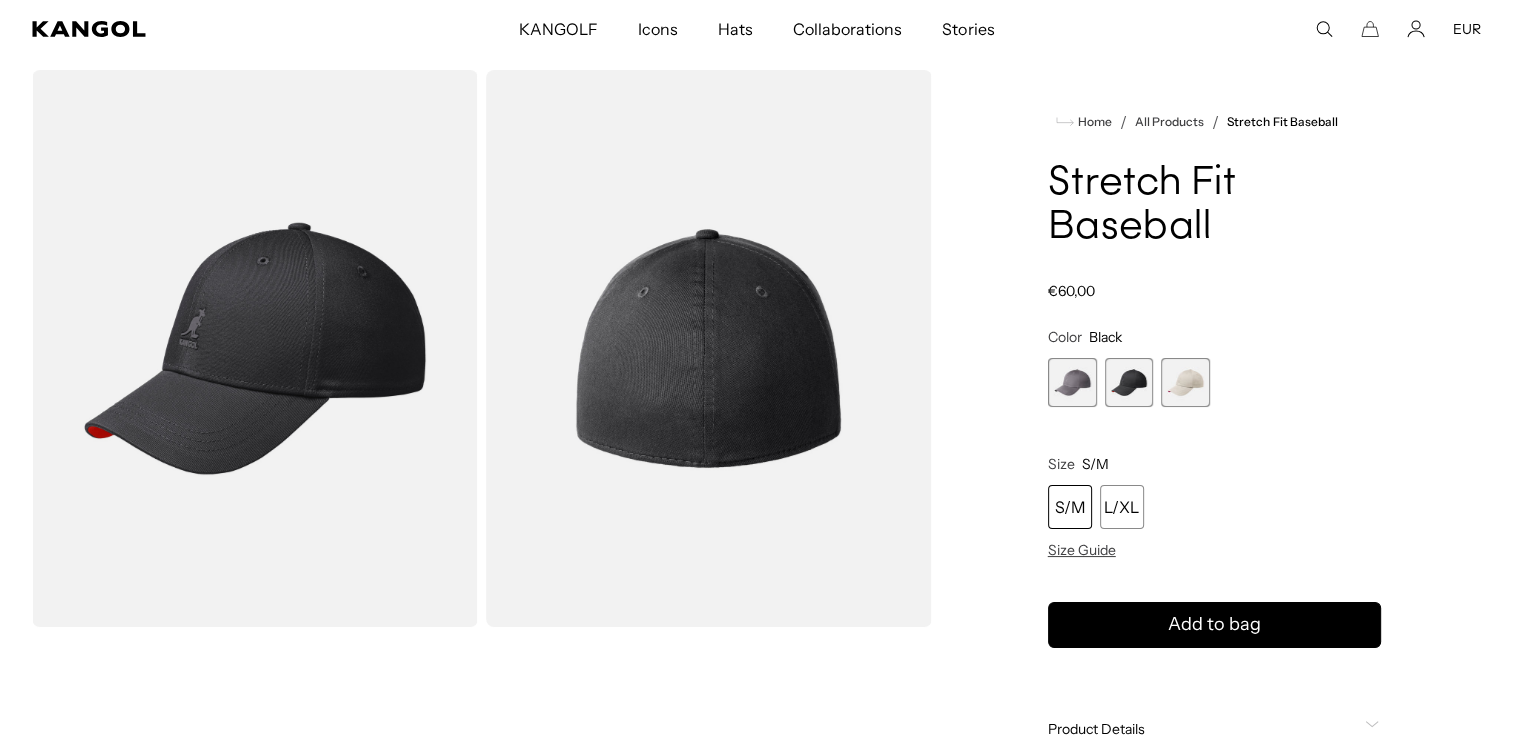 click at bounding box center [1072, 382] 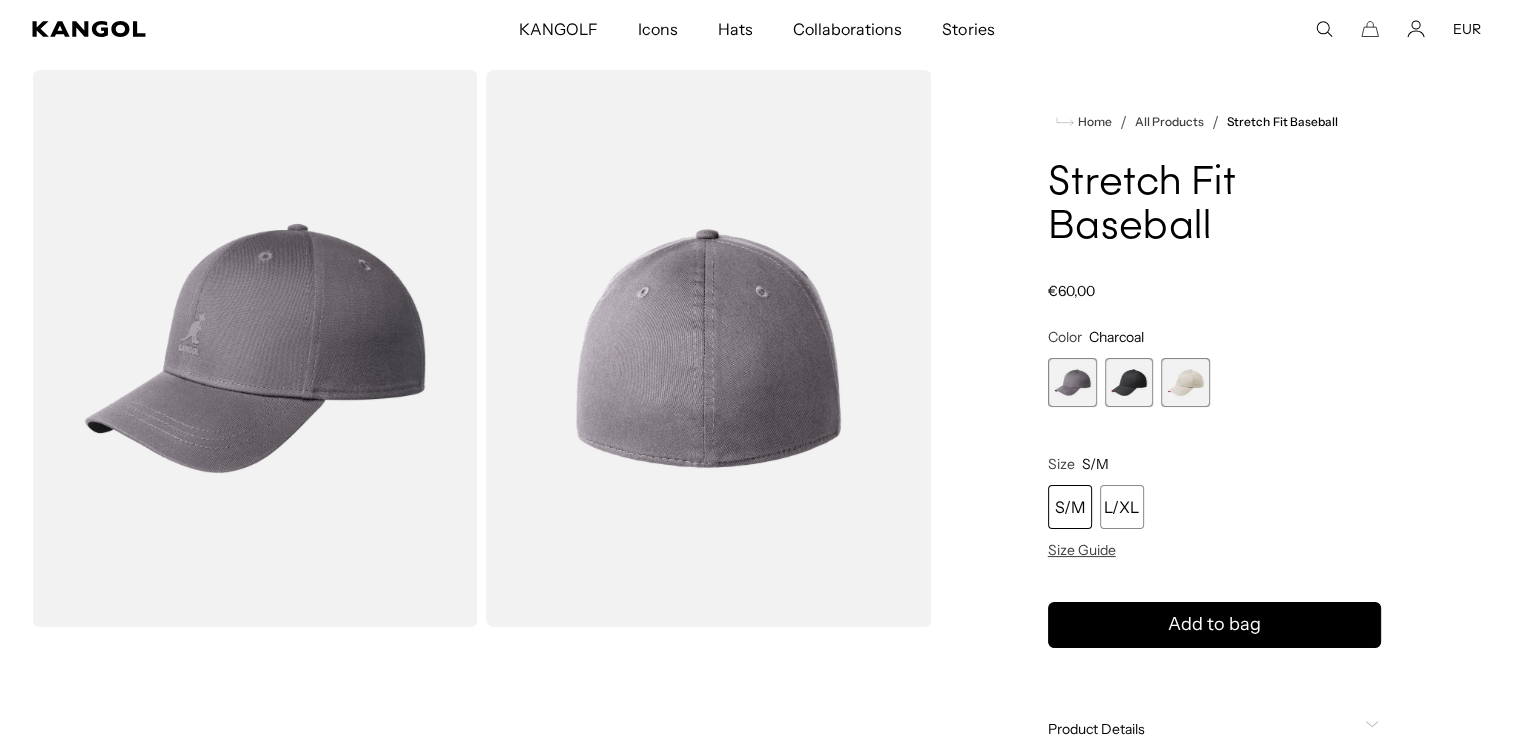 scroll, scrollTop: 0, scrollLeft: 412, axis: horizontal 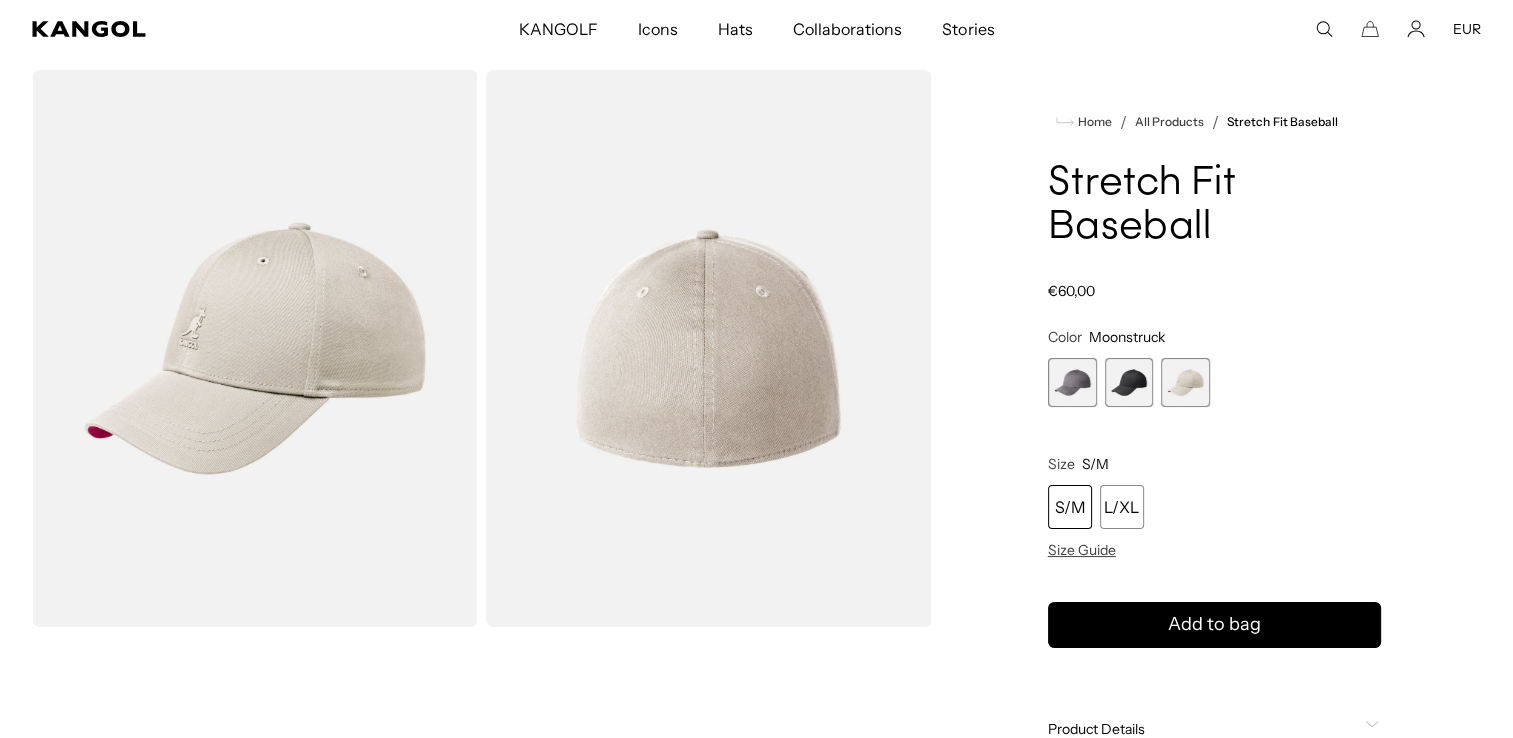 click at bounding box center (1072, 382) 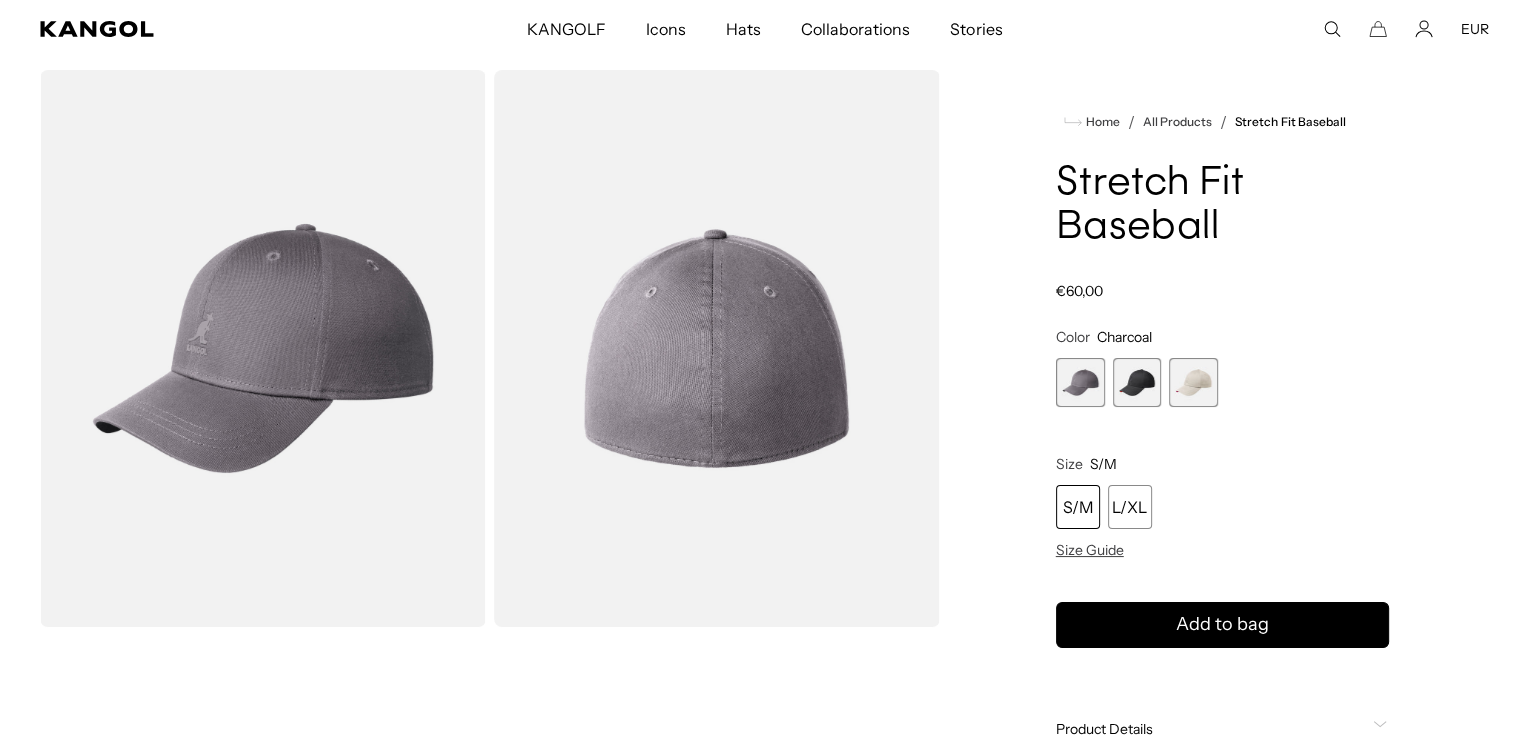 scroll, scrollTop: 0, scrollLeft: 412, axis: horizontal 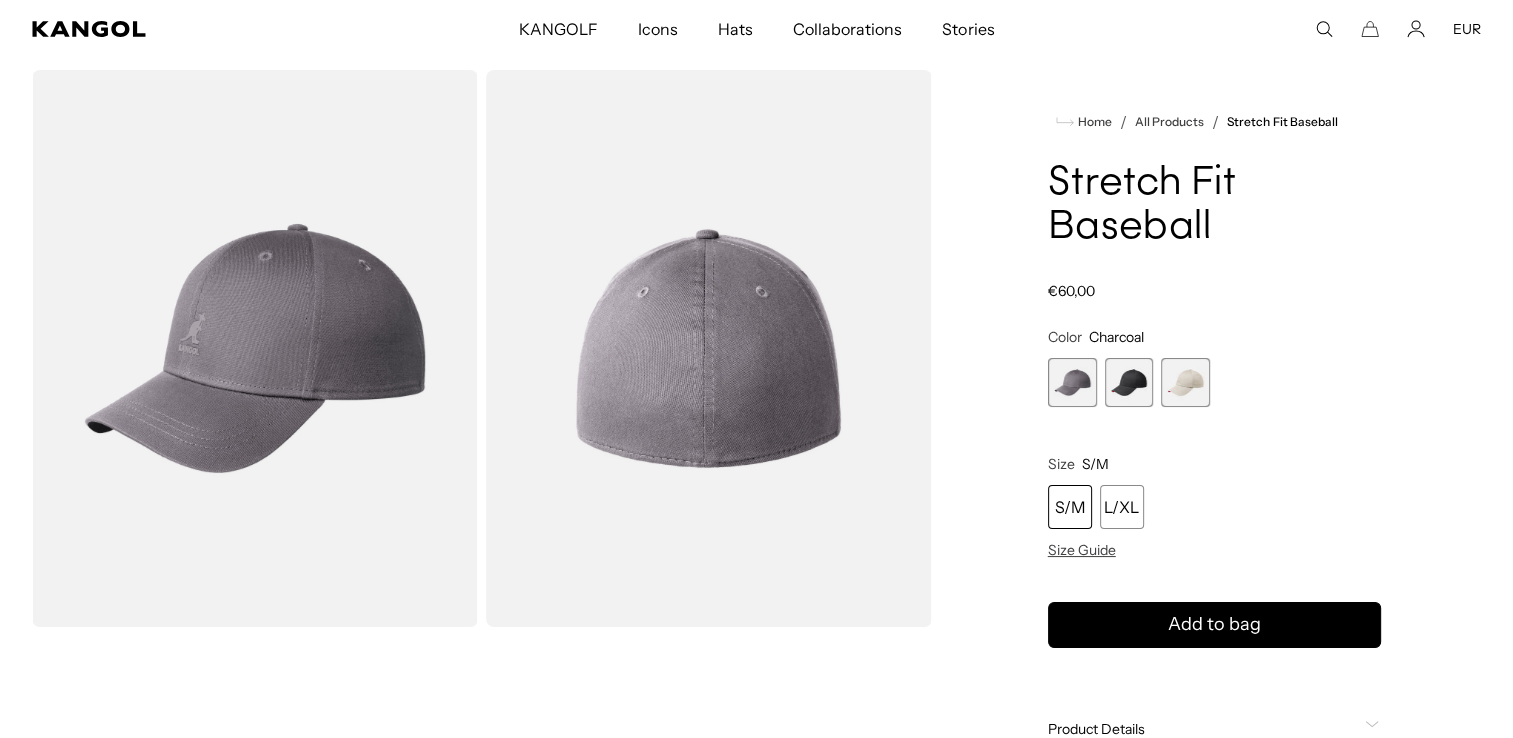 click at bounding box center [255, 348] 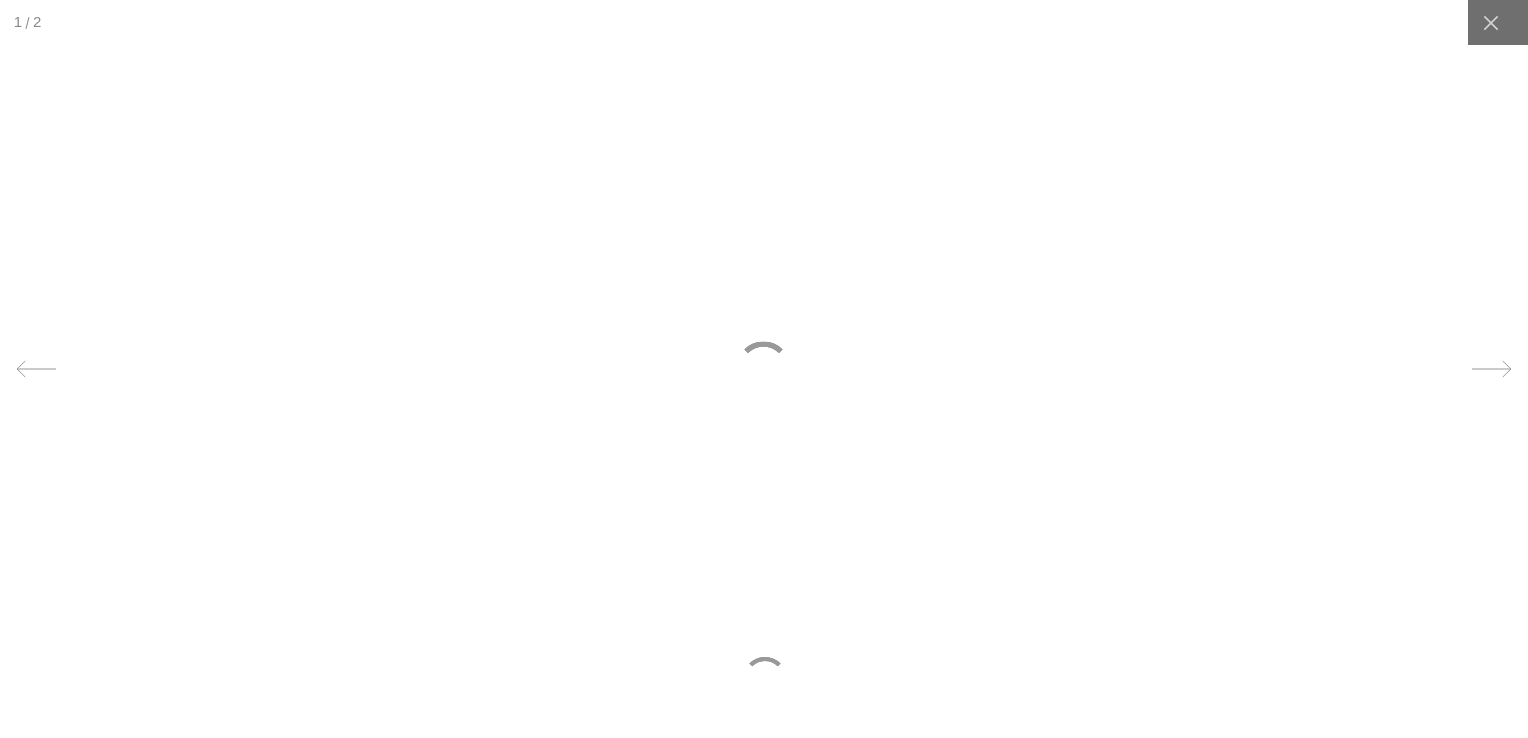 scroll, scrollTop: 0, scrollLeft: 0, axis: both 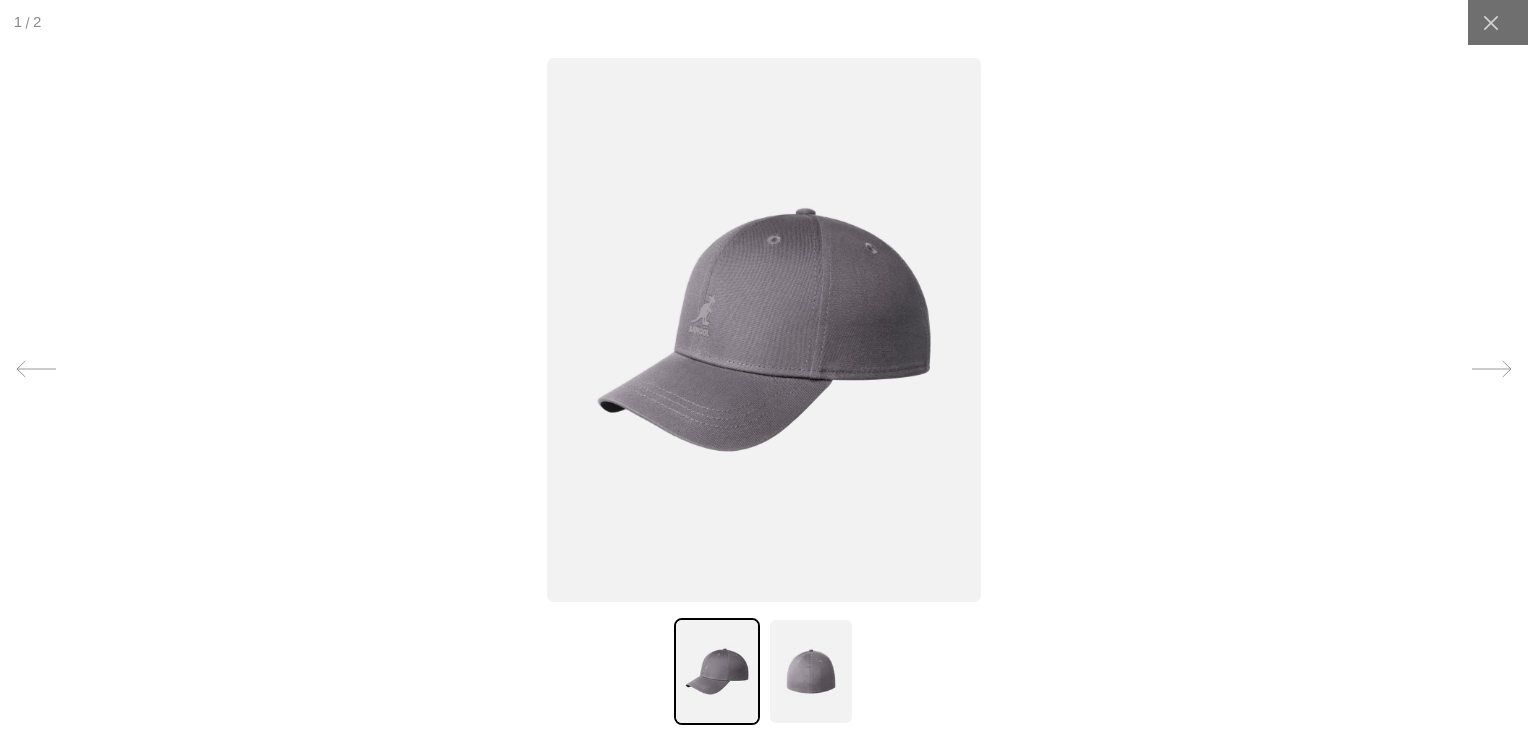 click at bounding box center (764, 330) 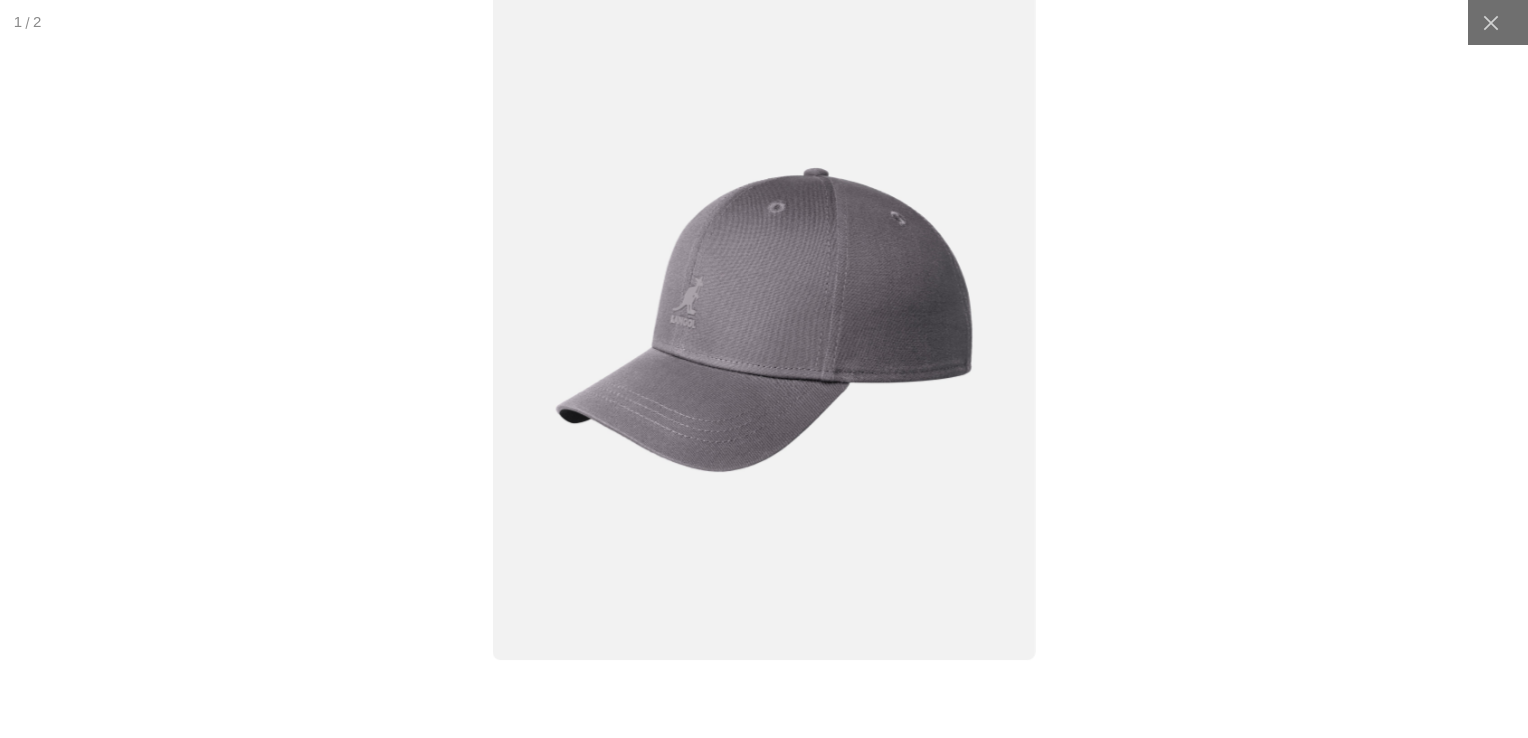 scroll, scrollTop: 0, scrollLeft: 412, axis: horizontal 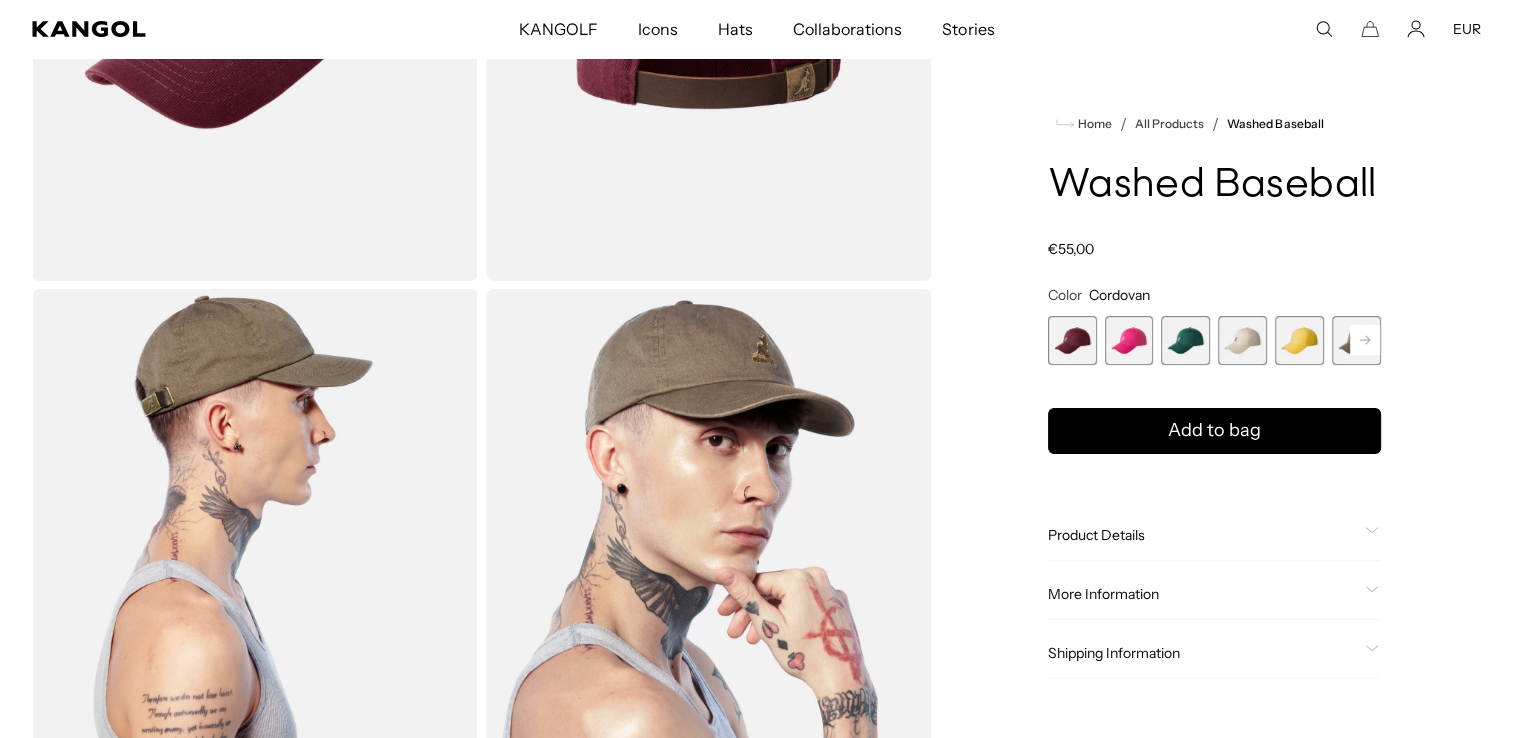 click 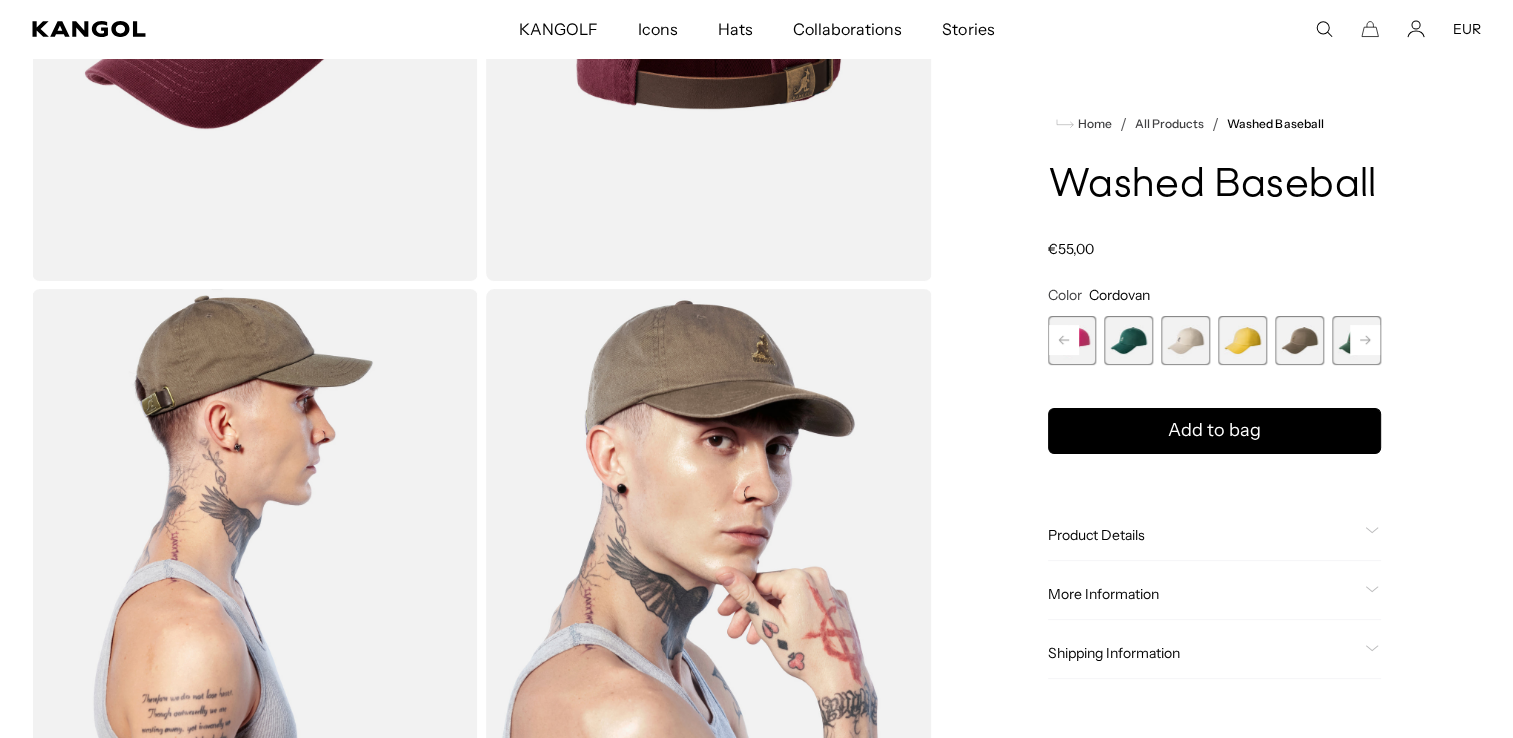 scroll, scrollTop: 0, scrollLeft: 412, axis: horizontal 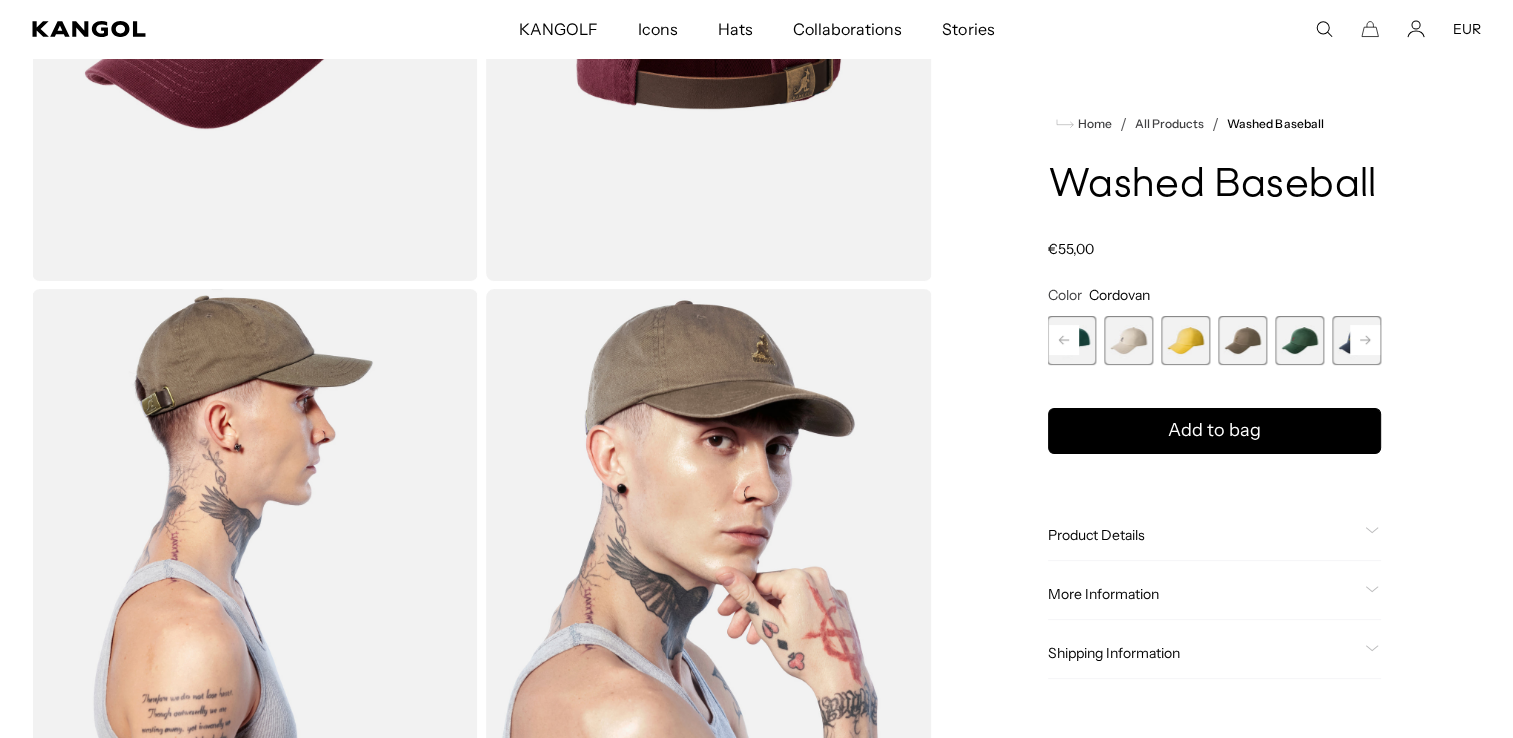 click 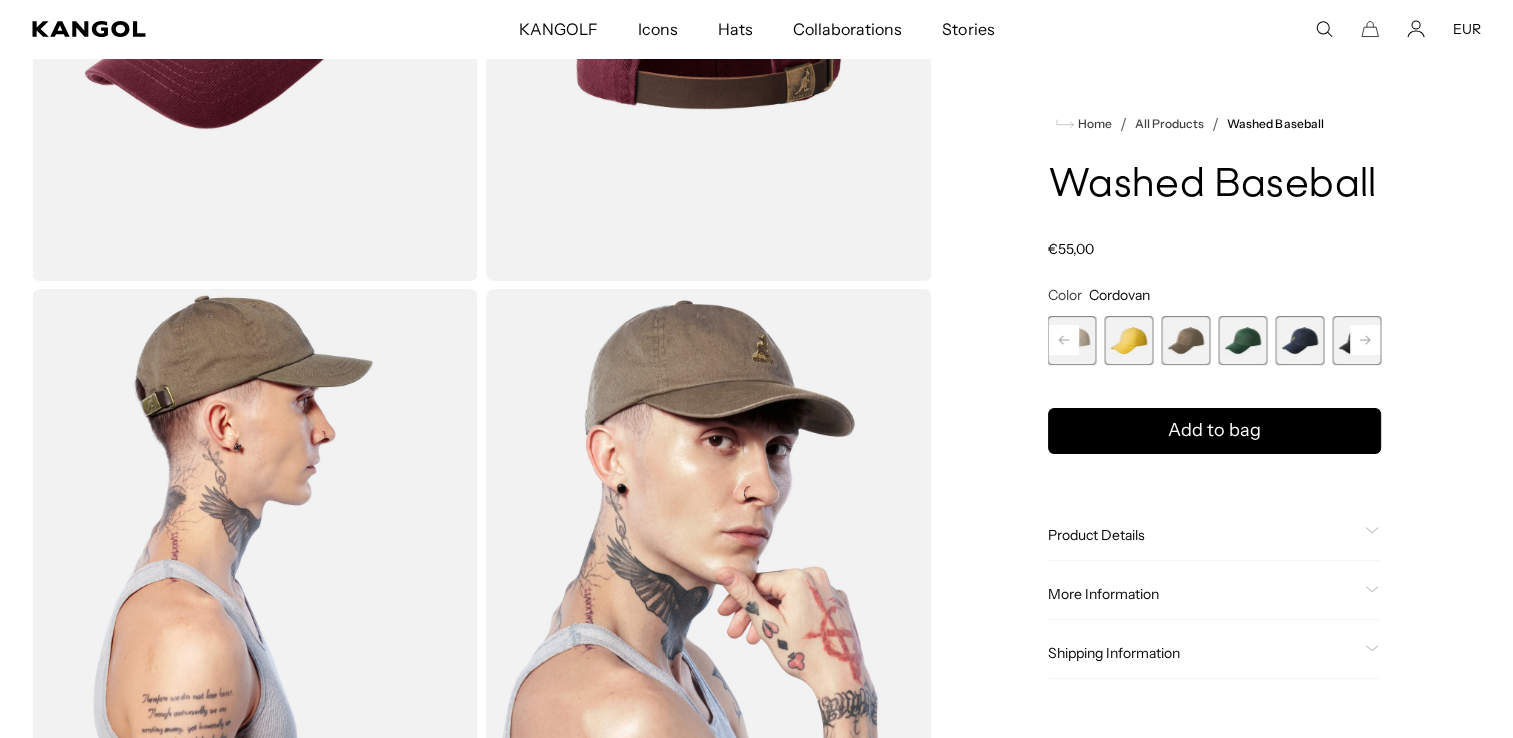 click 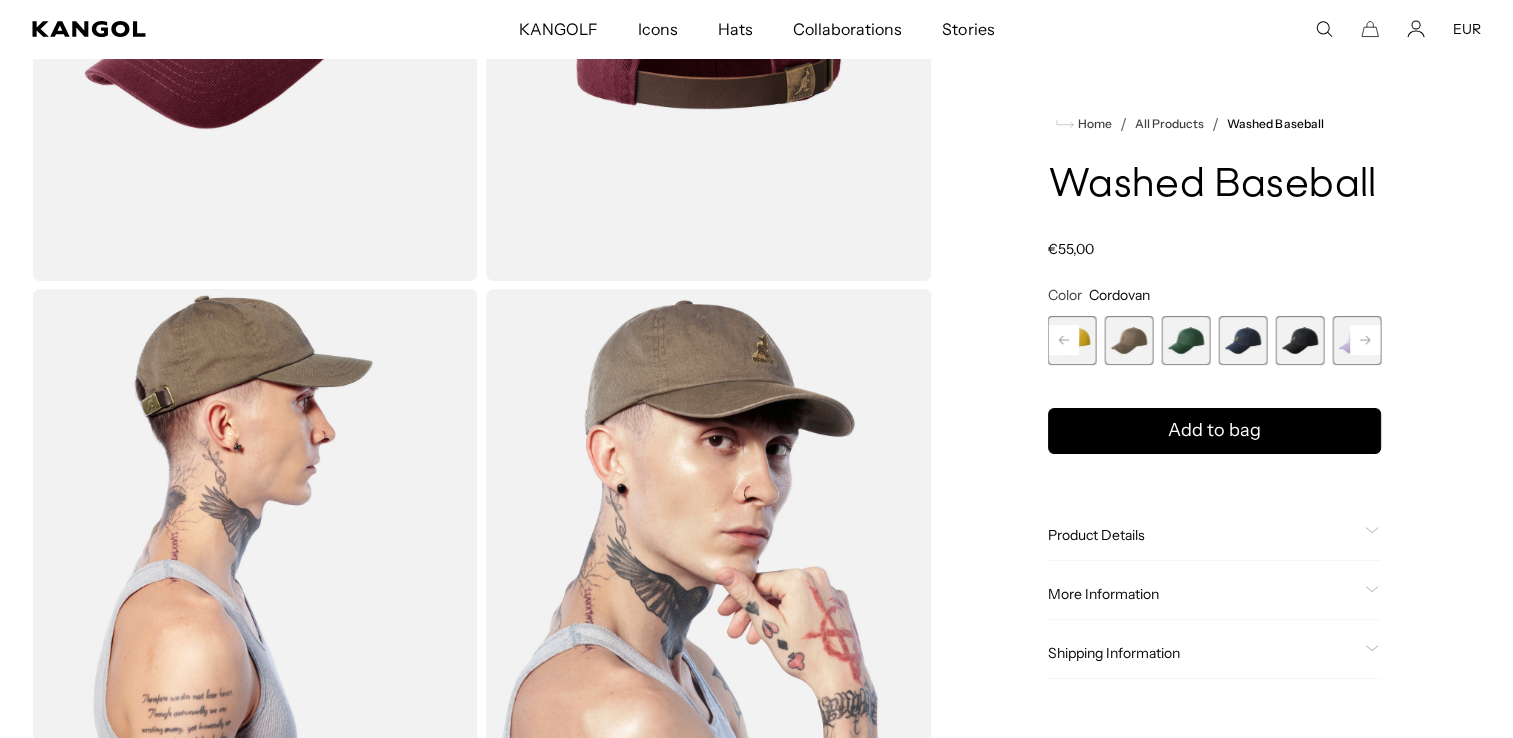 click 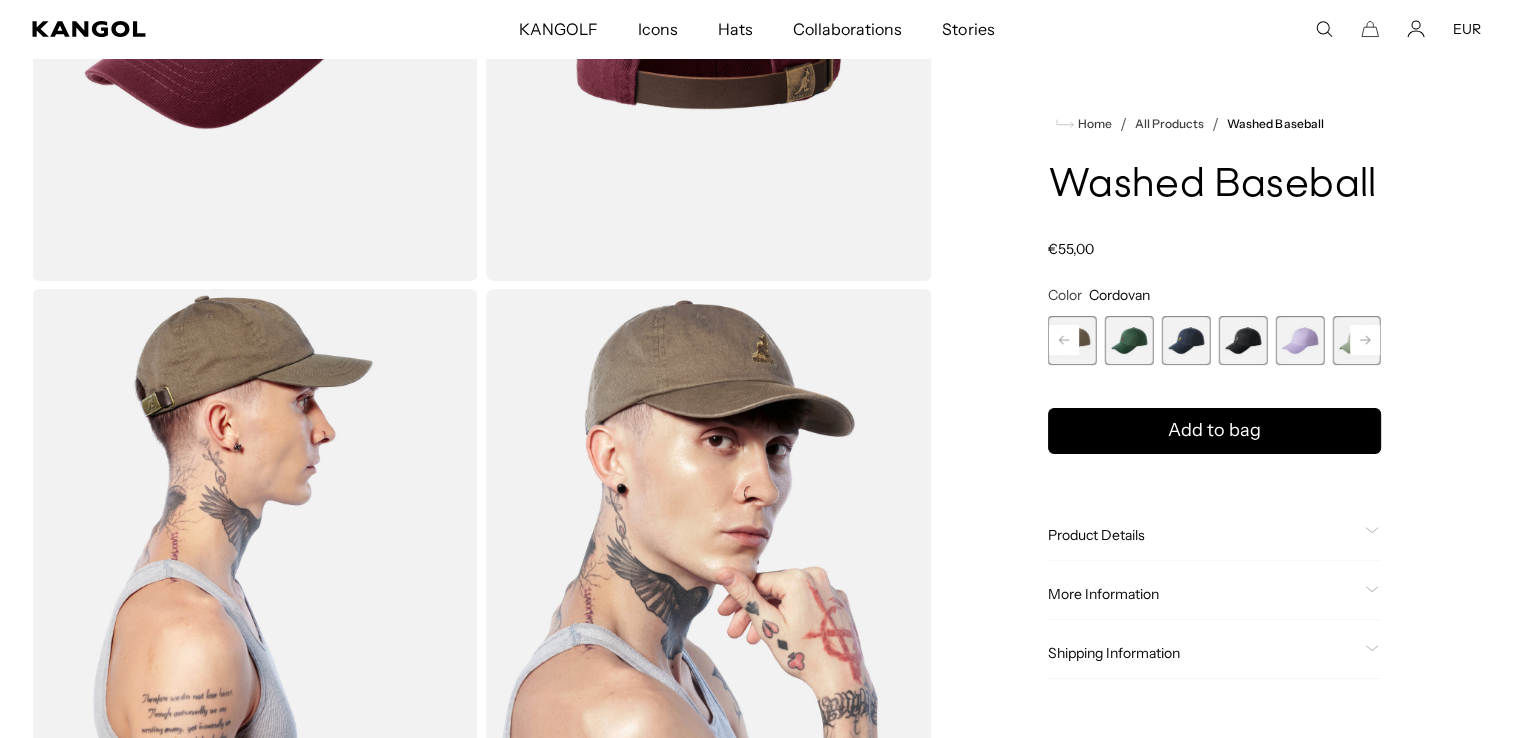 scroll, scrollTop: 0, scrollLeft: 0, axis: both 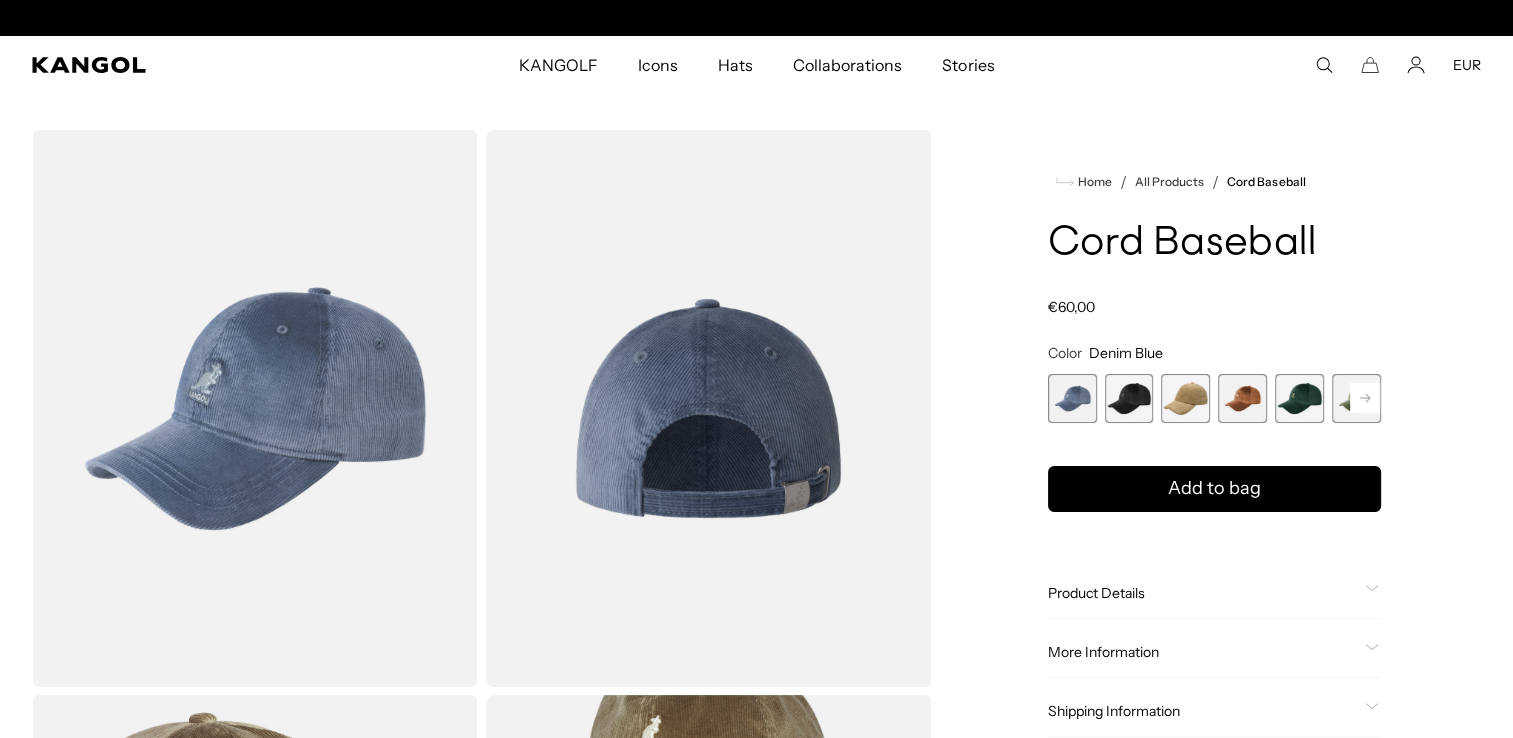 click at bounding box center [1129, 398] 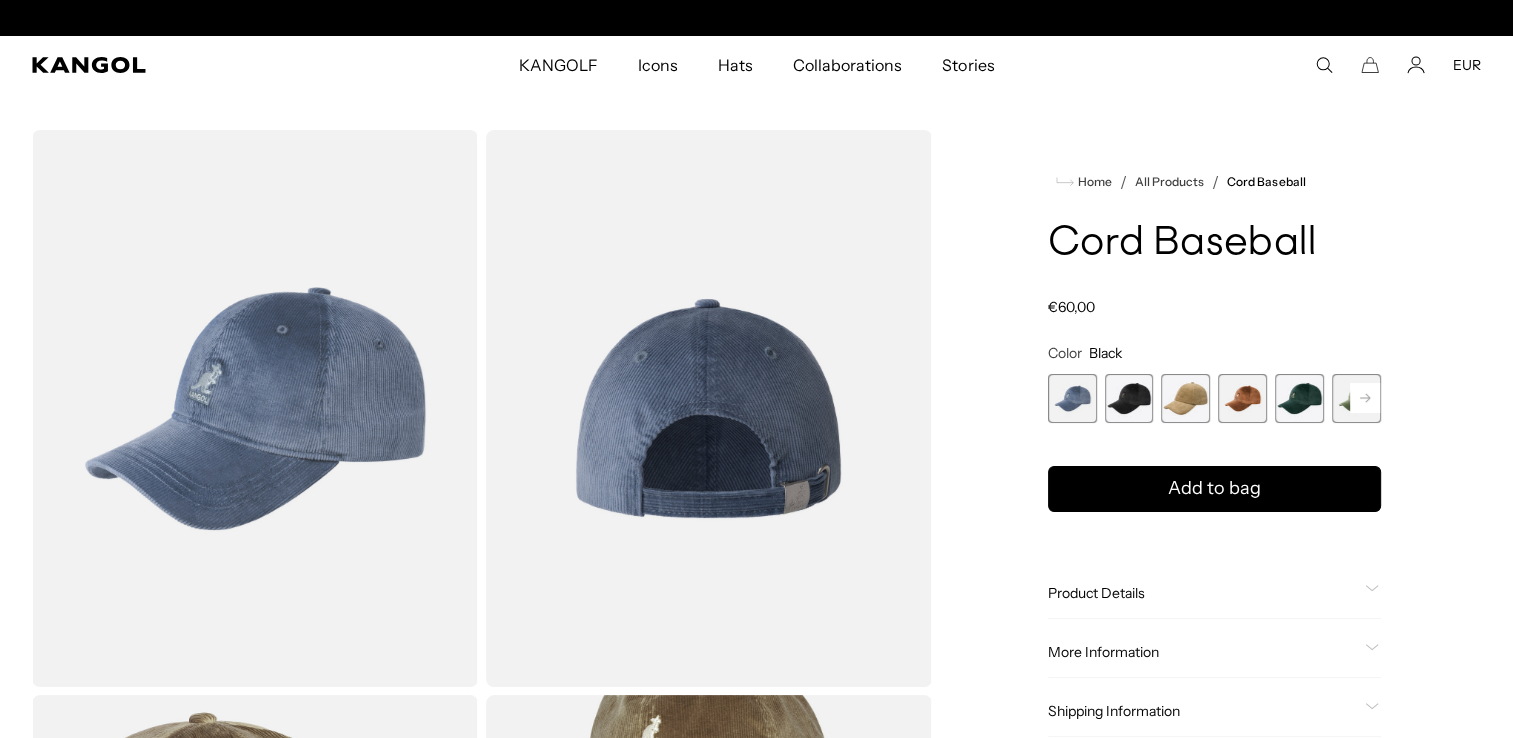 scroll, scrollTop: 0, scrollLeft: 0, axis: both 